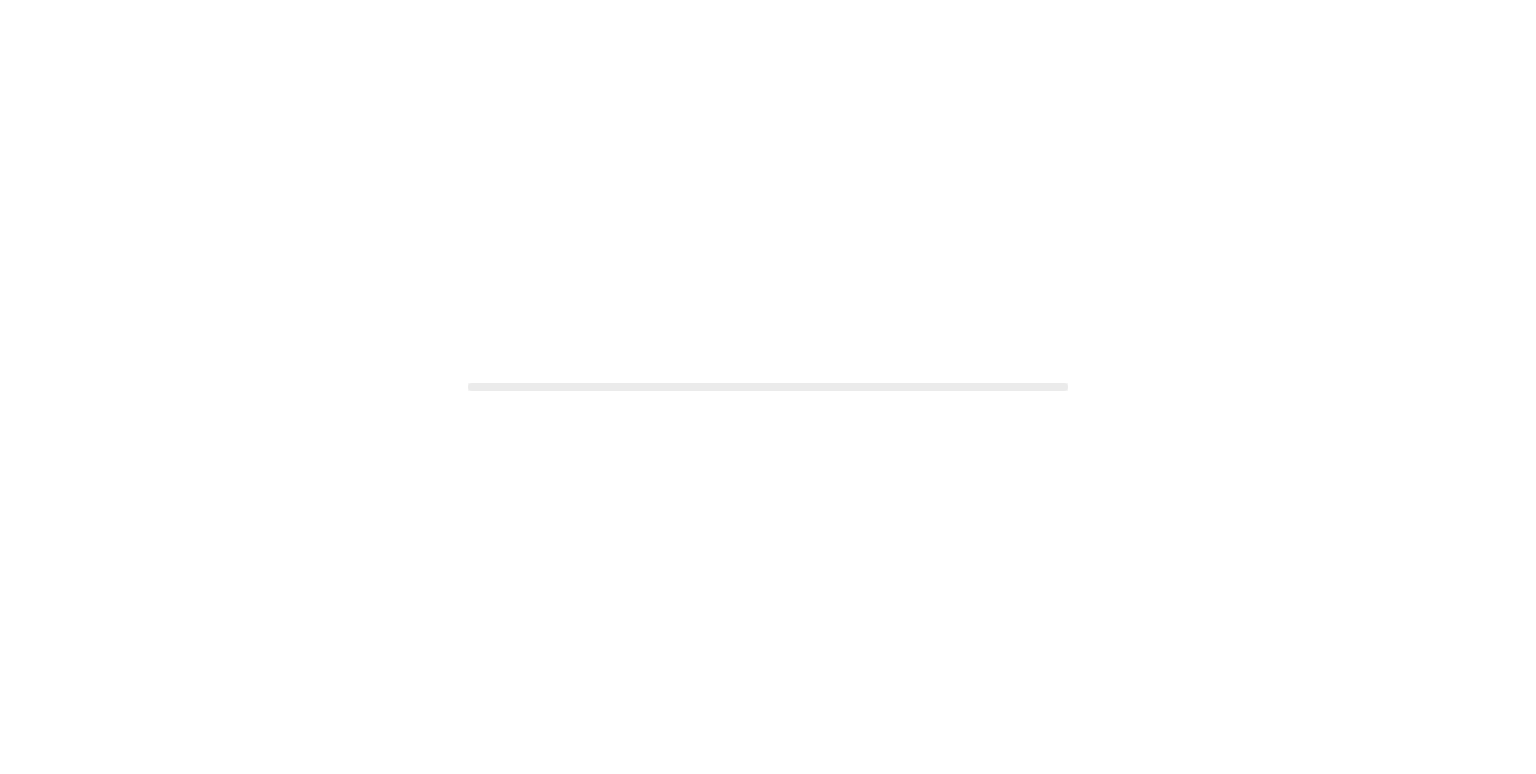 scroll, scrollTop: 0, scrollLeft: 0, axis: both 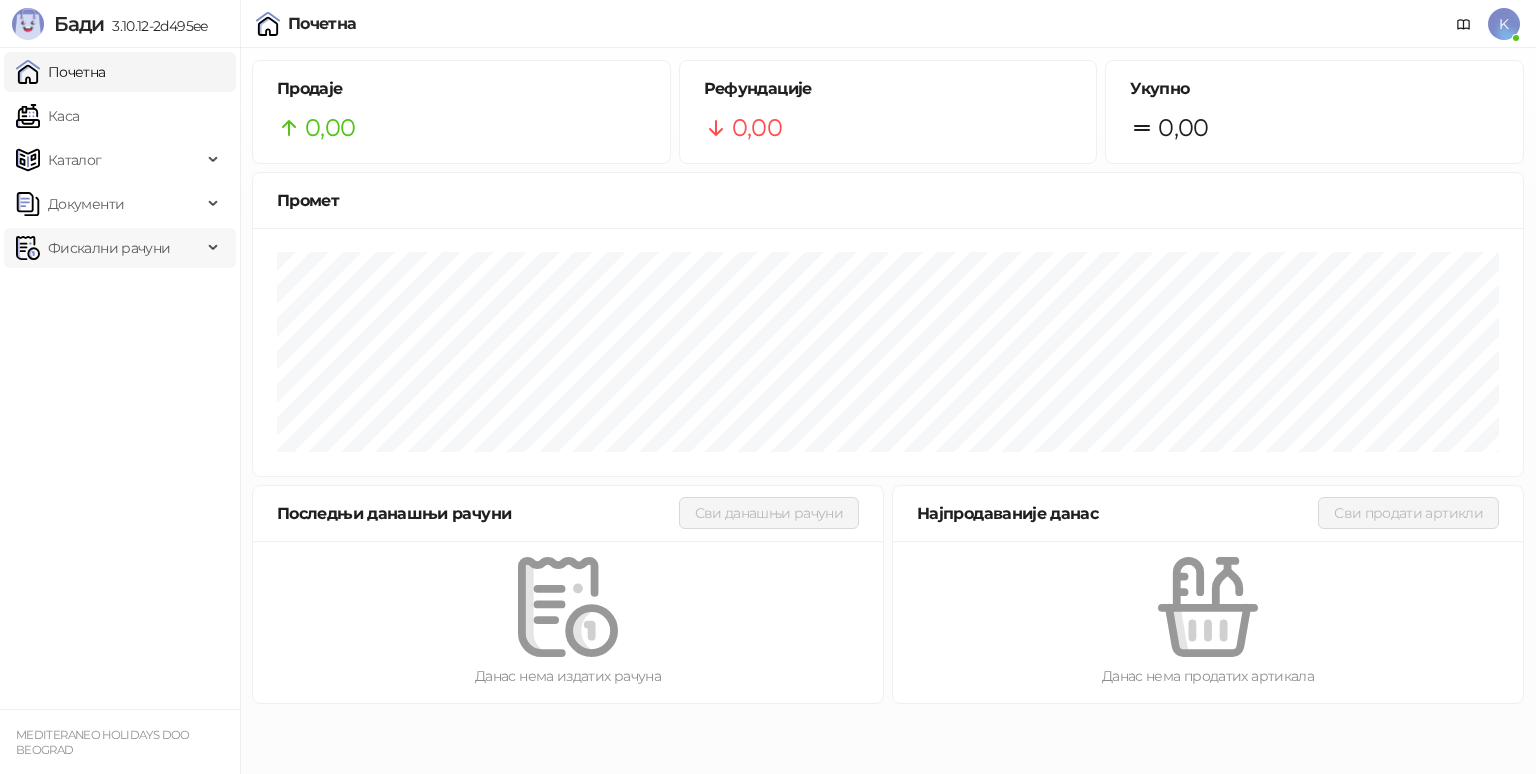 click on "Фискални рачуни" at bounding box center [109, 248] 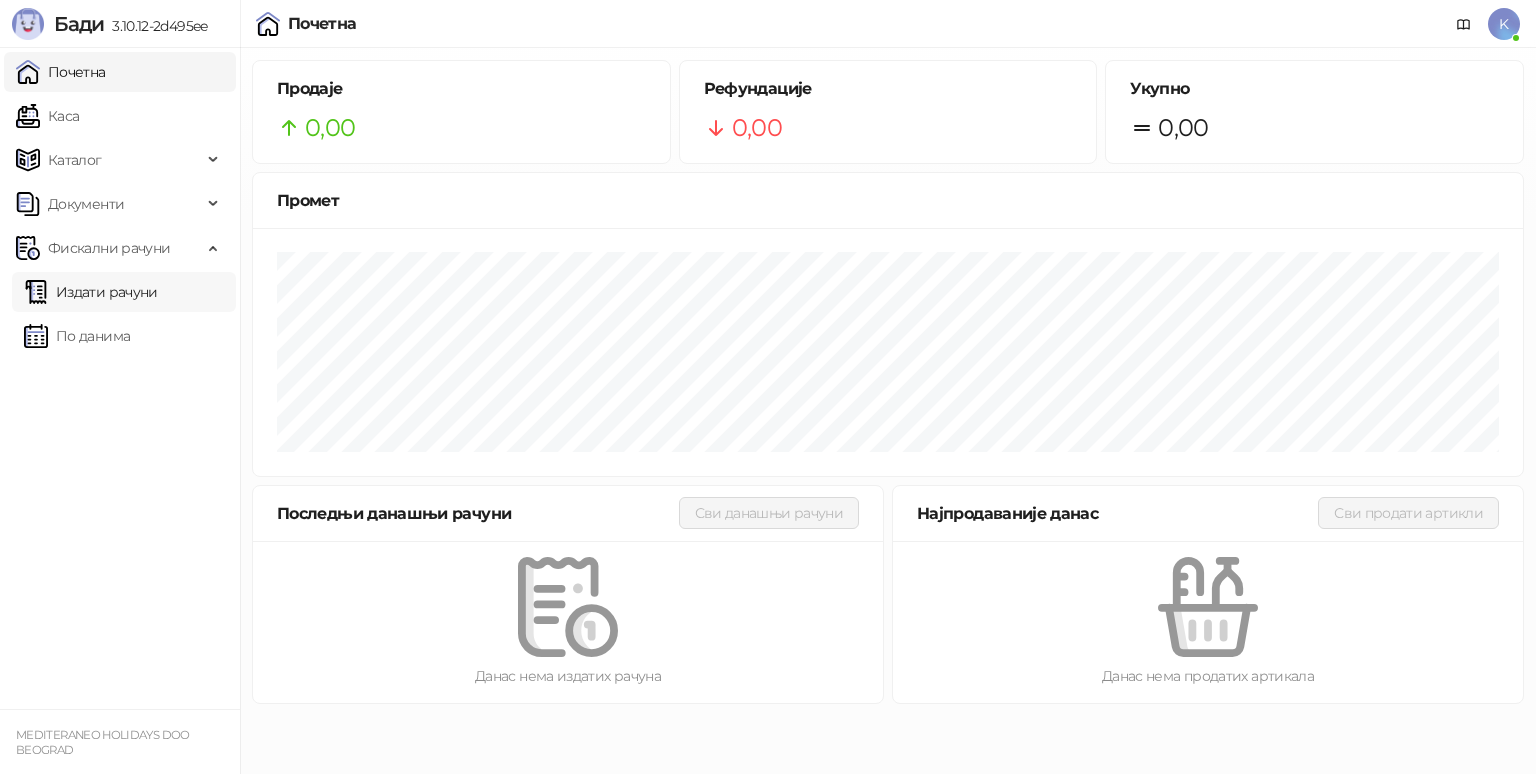 click on "Издати рачуни" at bounding box center (91, 292) 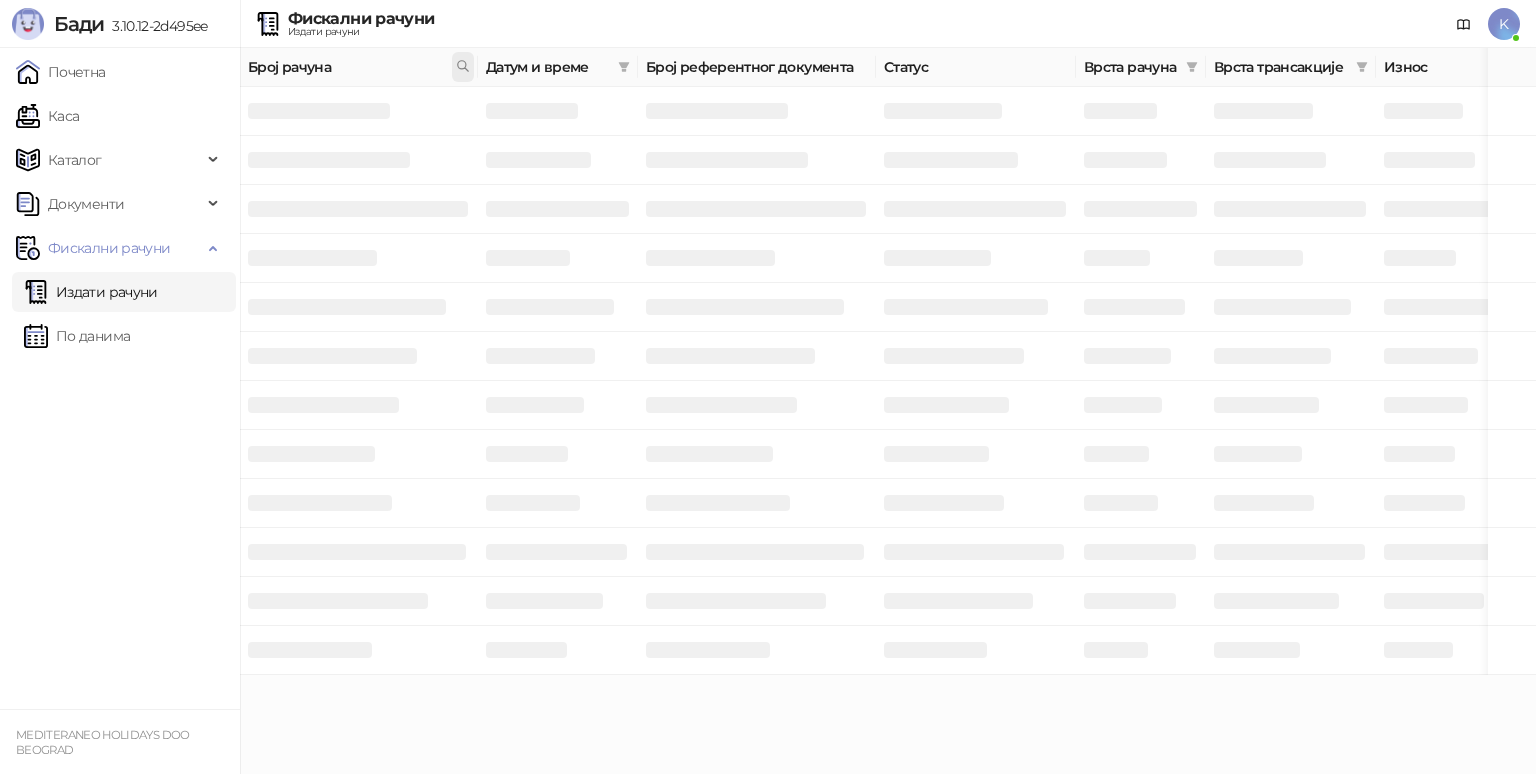 click at bounding box center (463, 67) 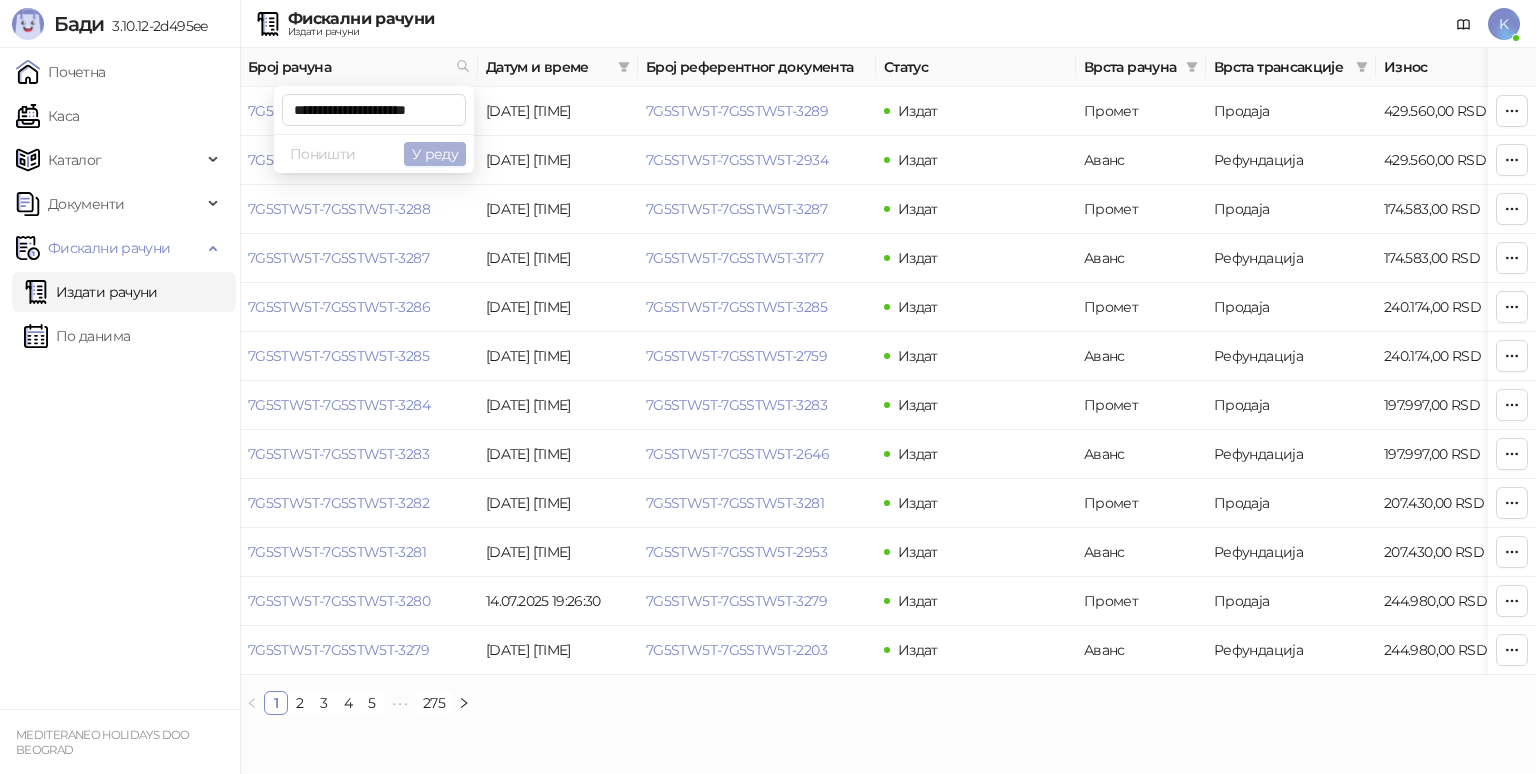 scroll, scrollTop: 0, scrollLeft: 7, axis: horizontal 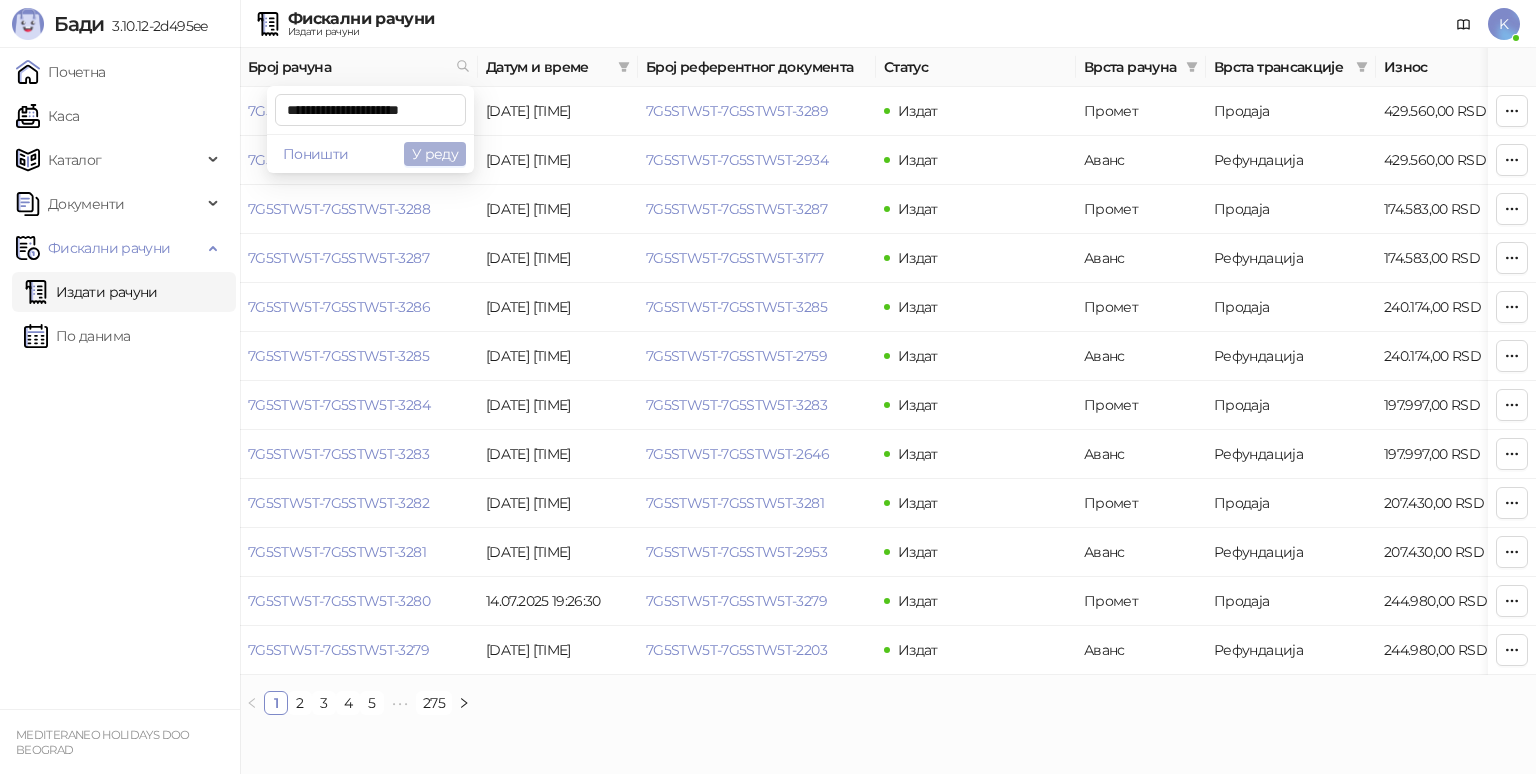 type on "**********" 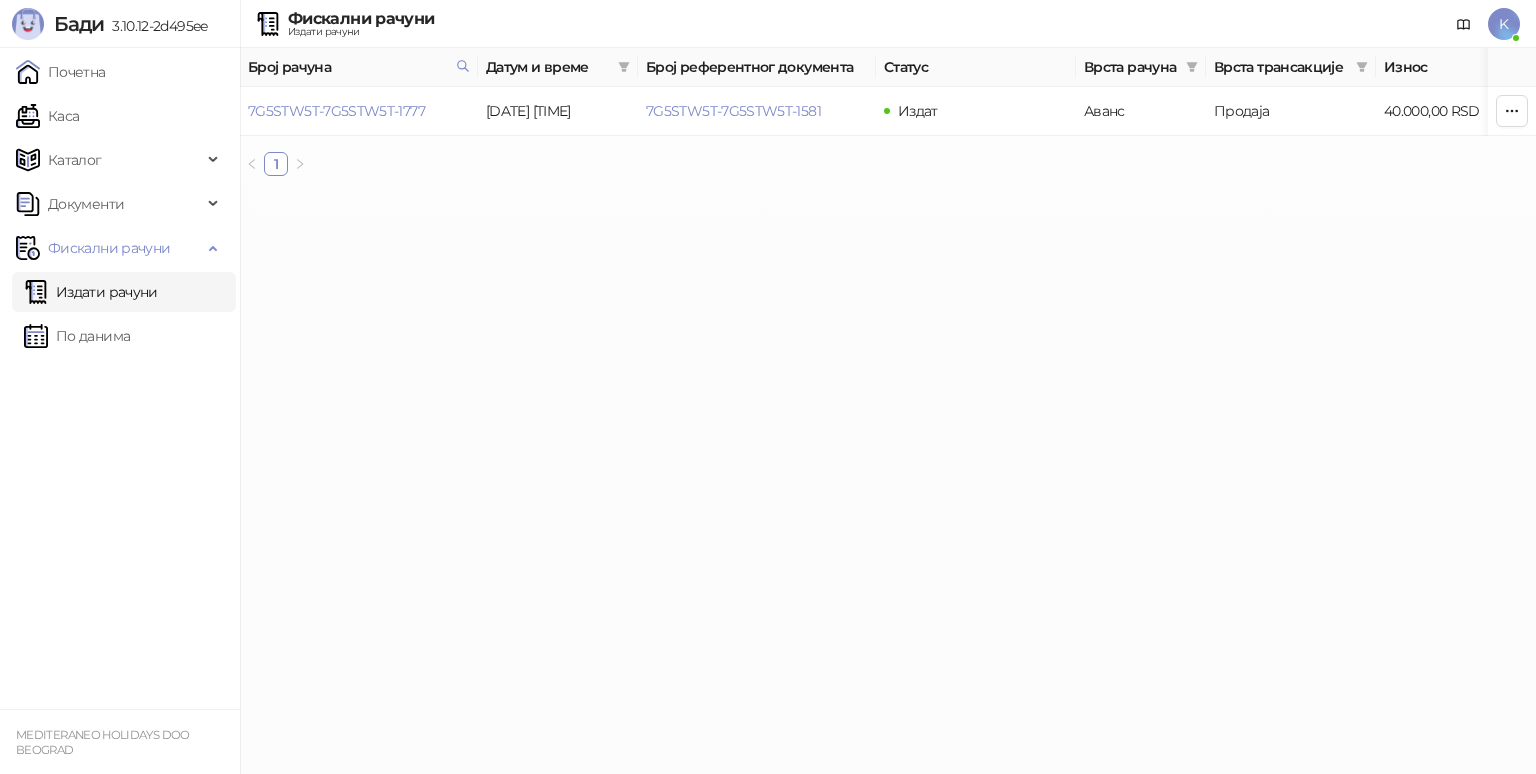 scroll, scrollTop: 0, scrollLeft: 294, axis: horizontal 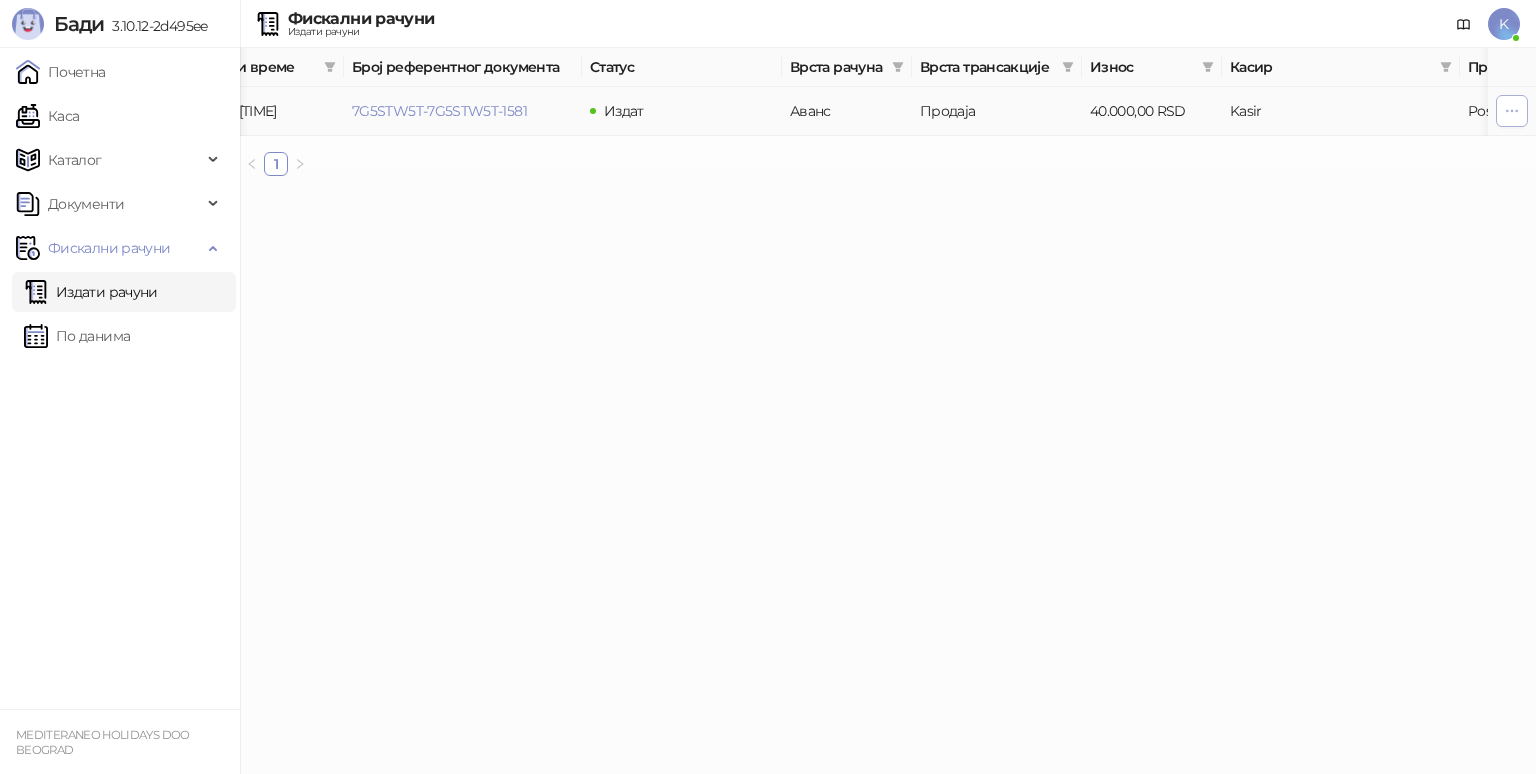 click 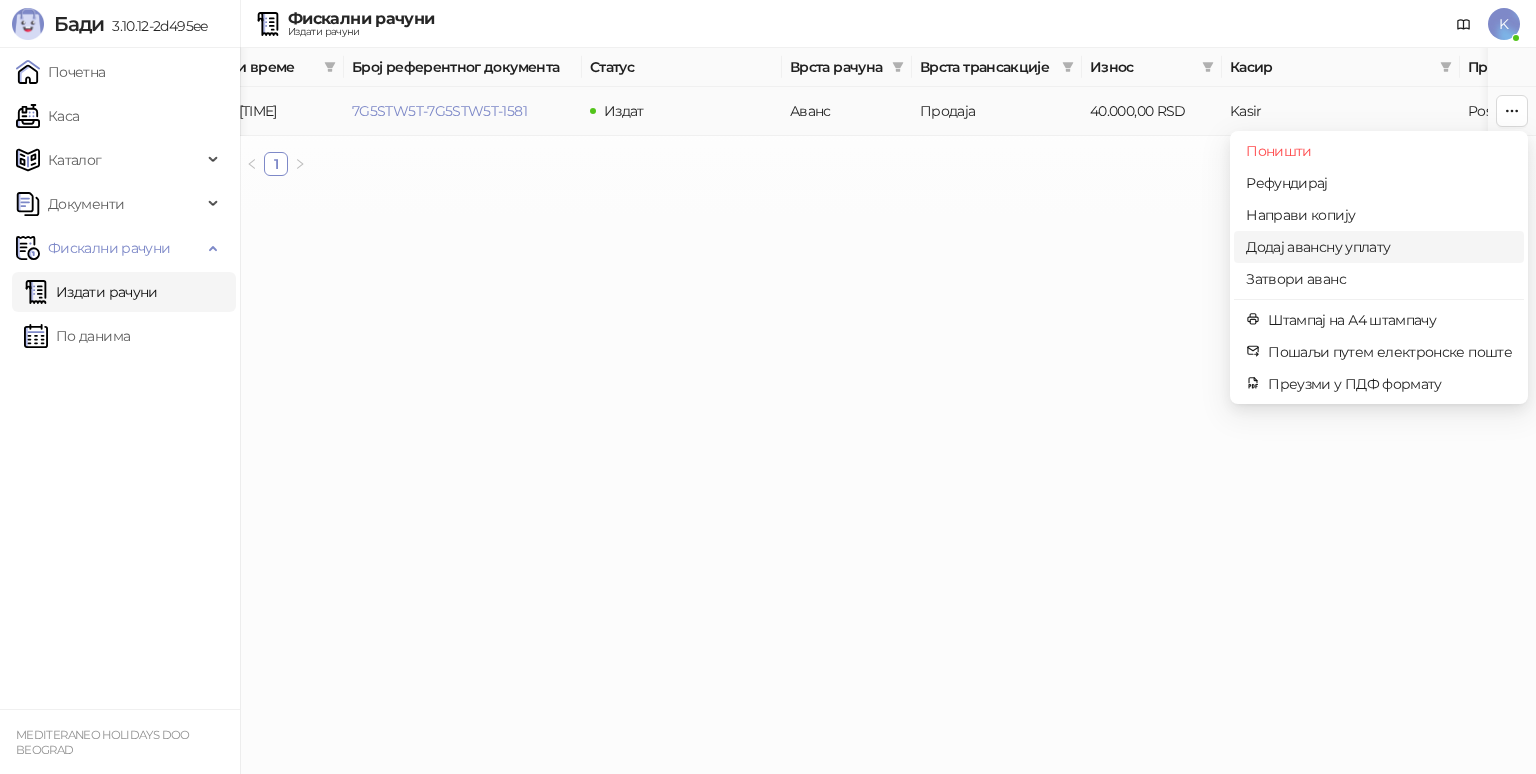 click on "Додај авансну уплату" at bounding box center [1379, 247] 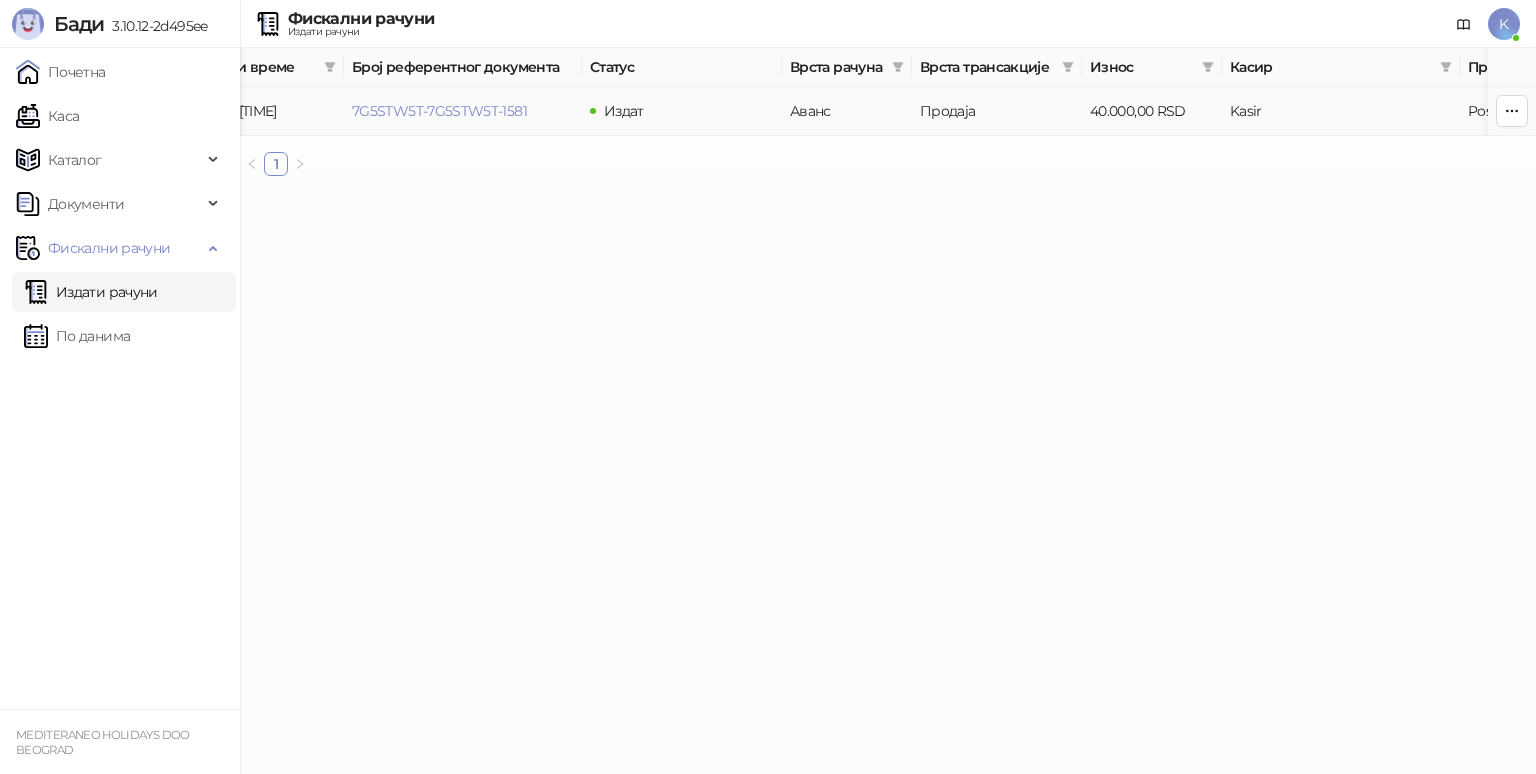 type on "**********" 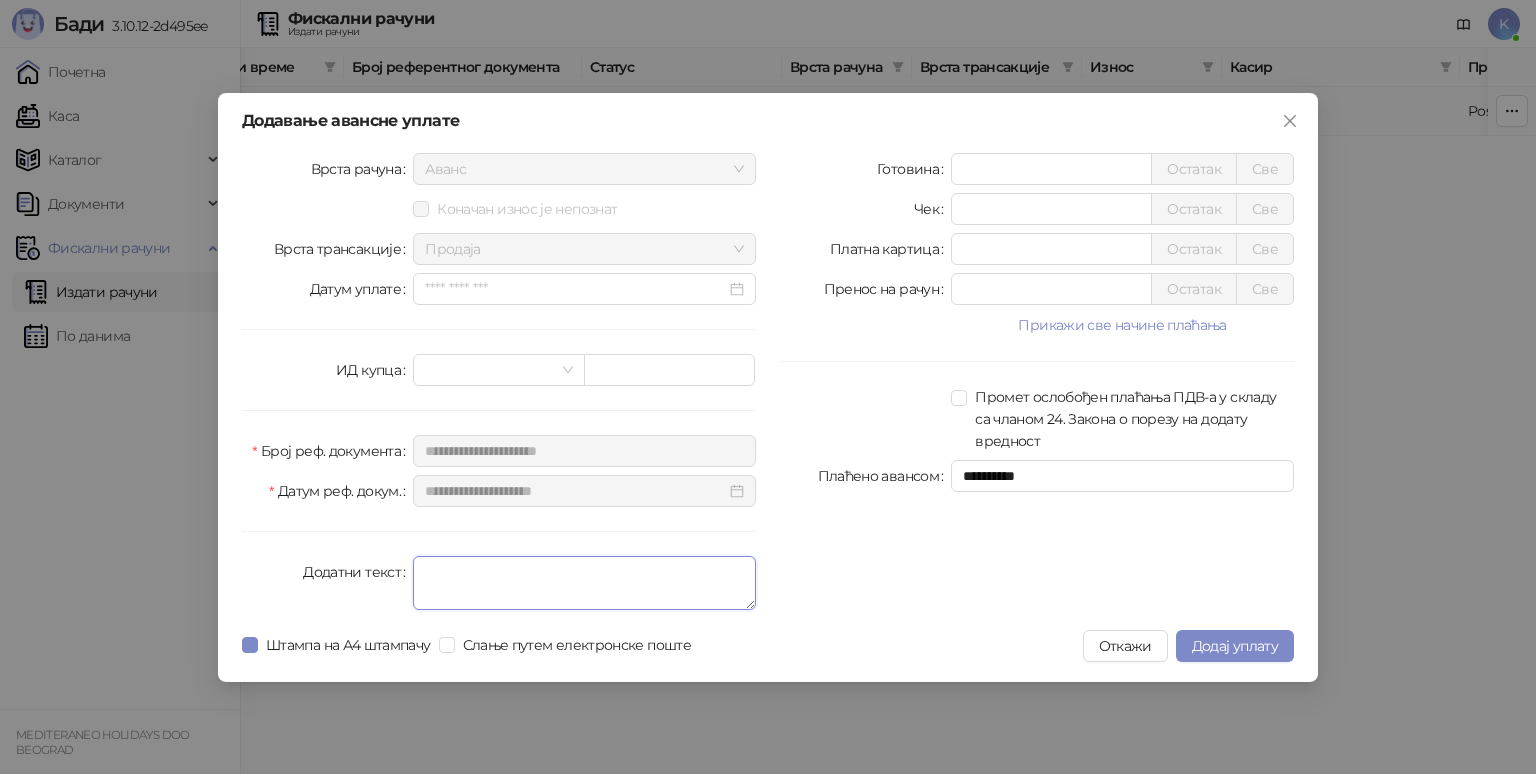 click on "Додатни текст" at bounding box center (584, 583) 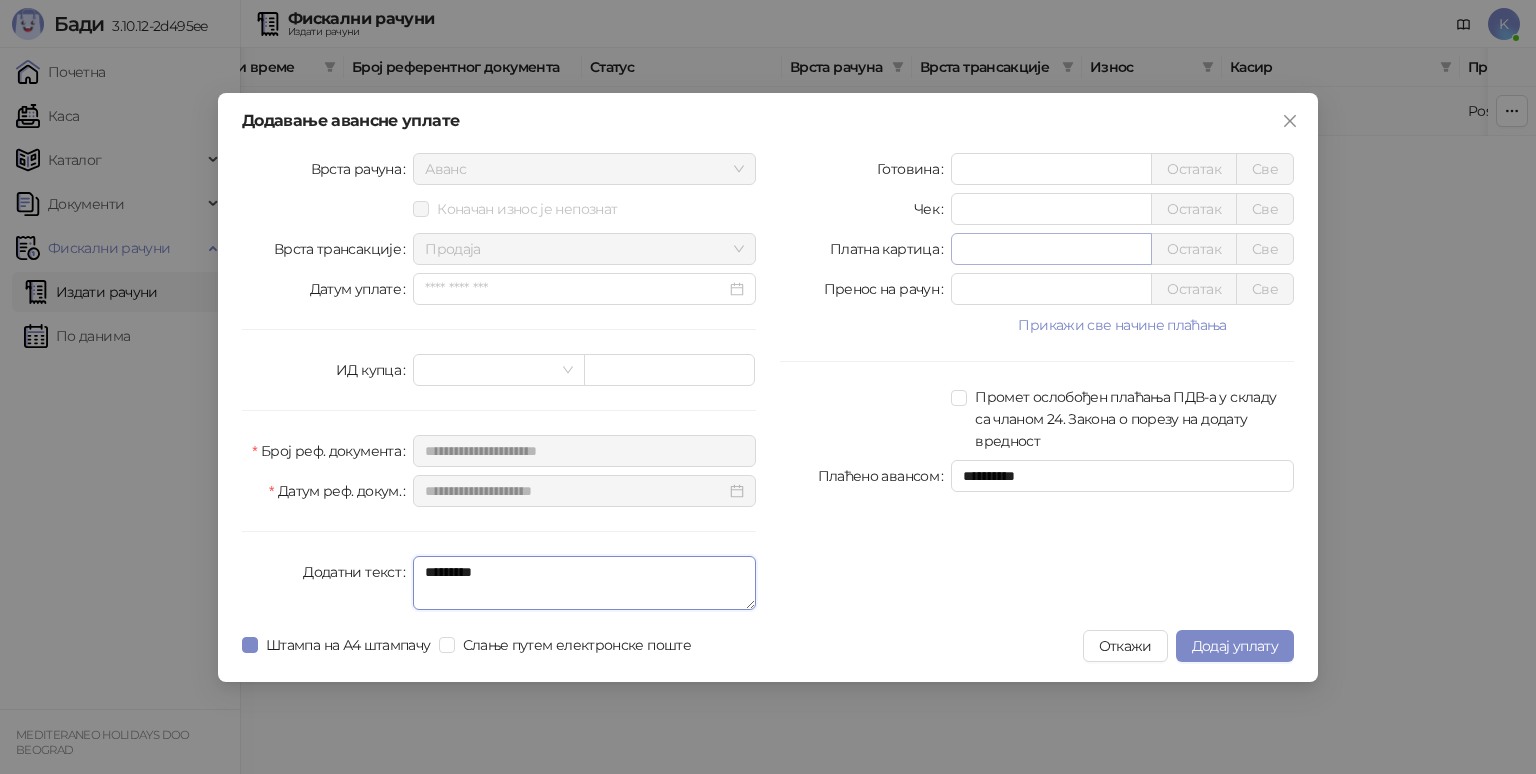 type on "*********" 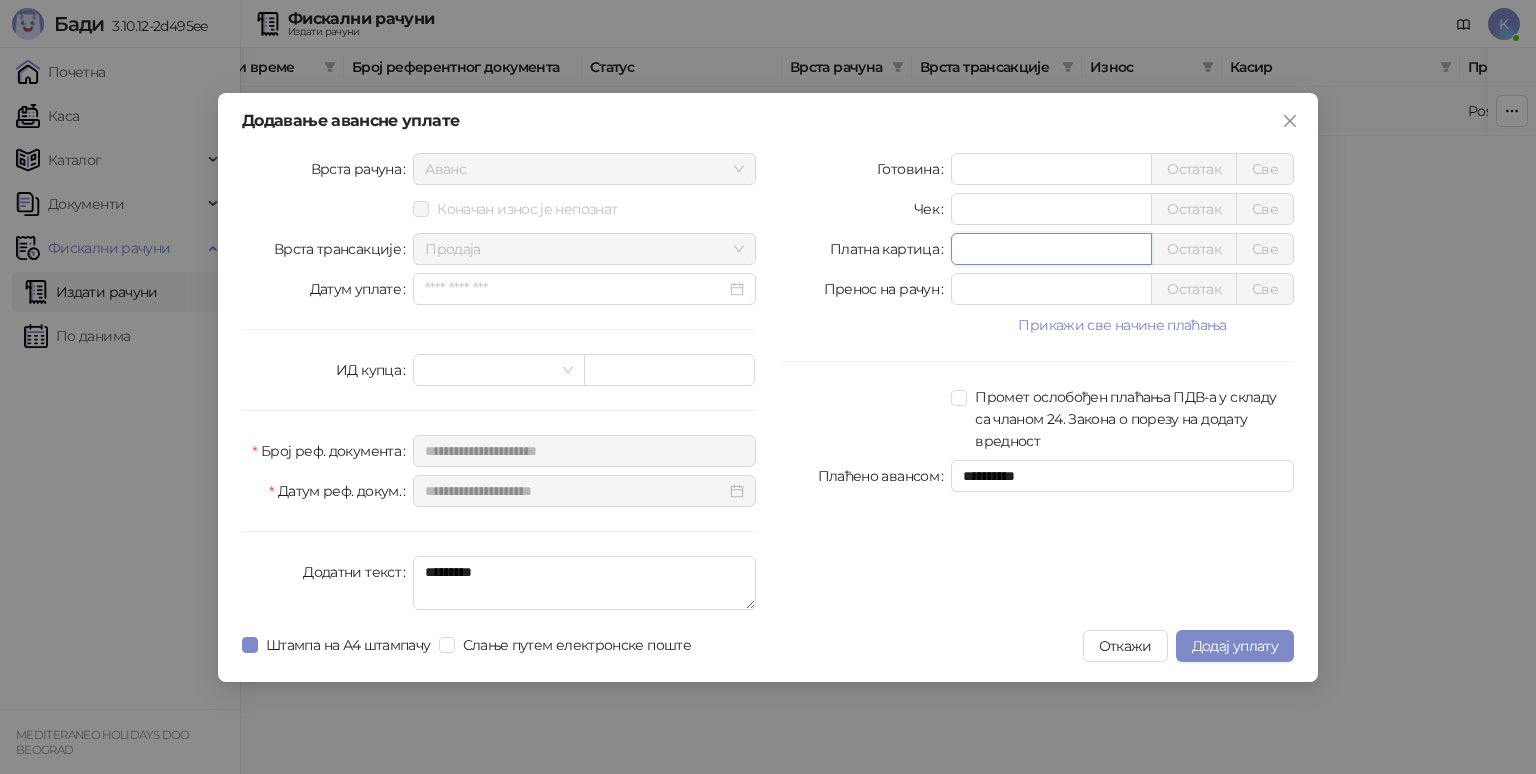 click on "*" at bounding box center (1051, 249) 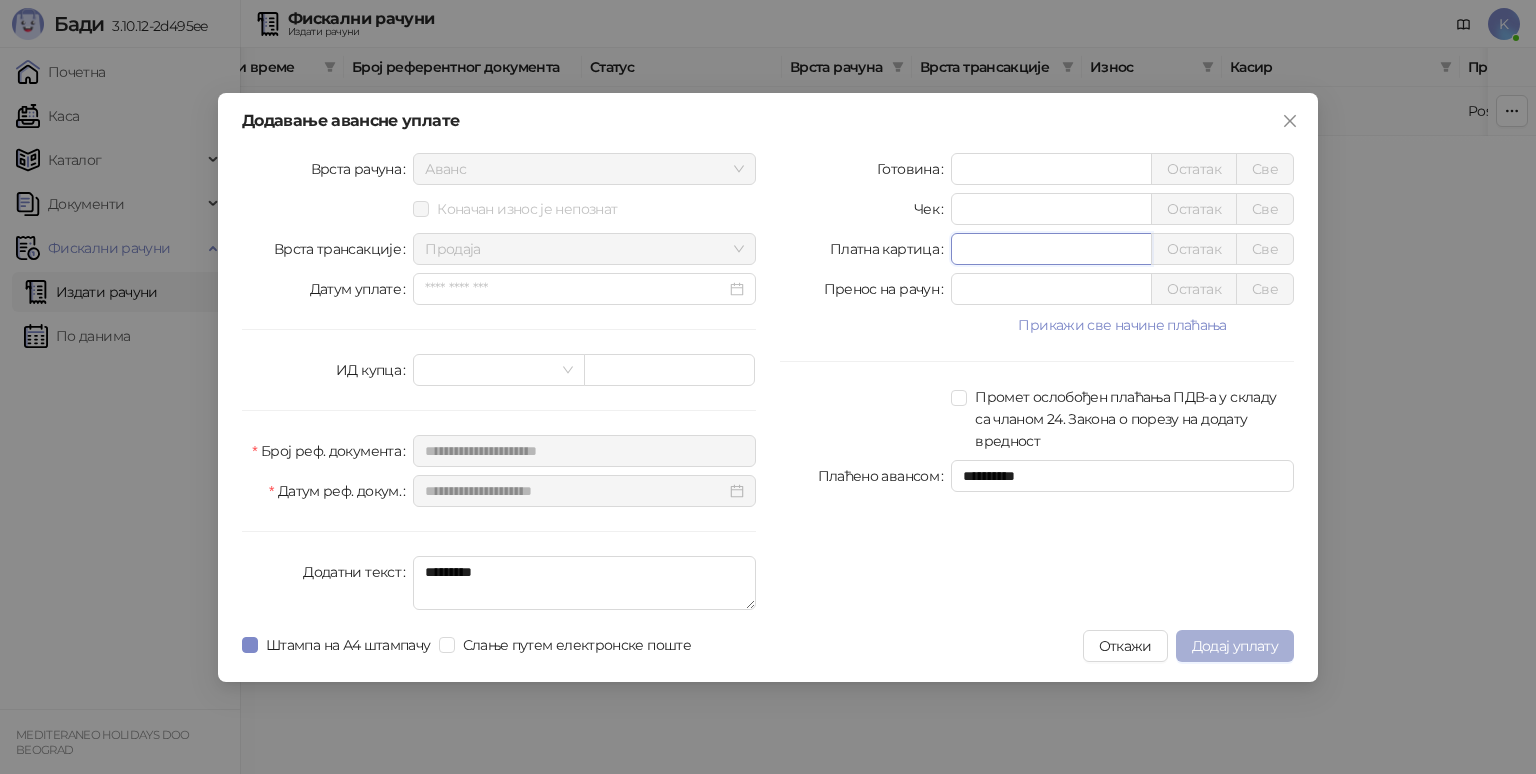 type on "*****" 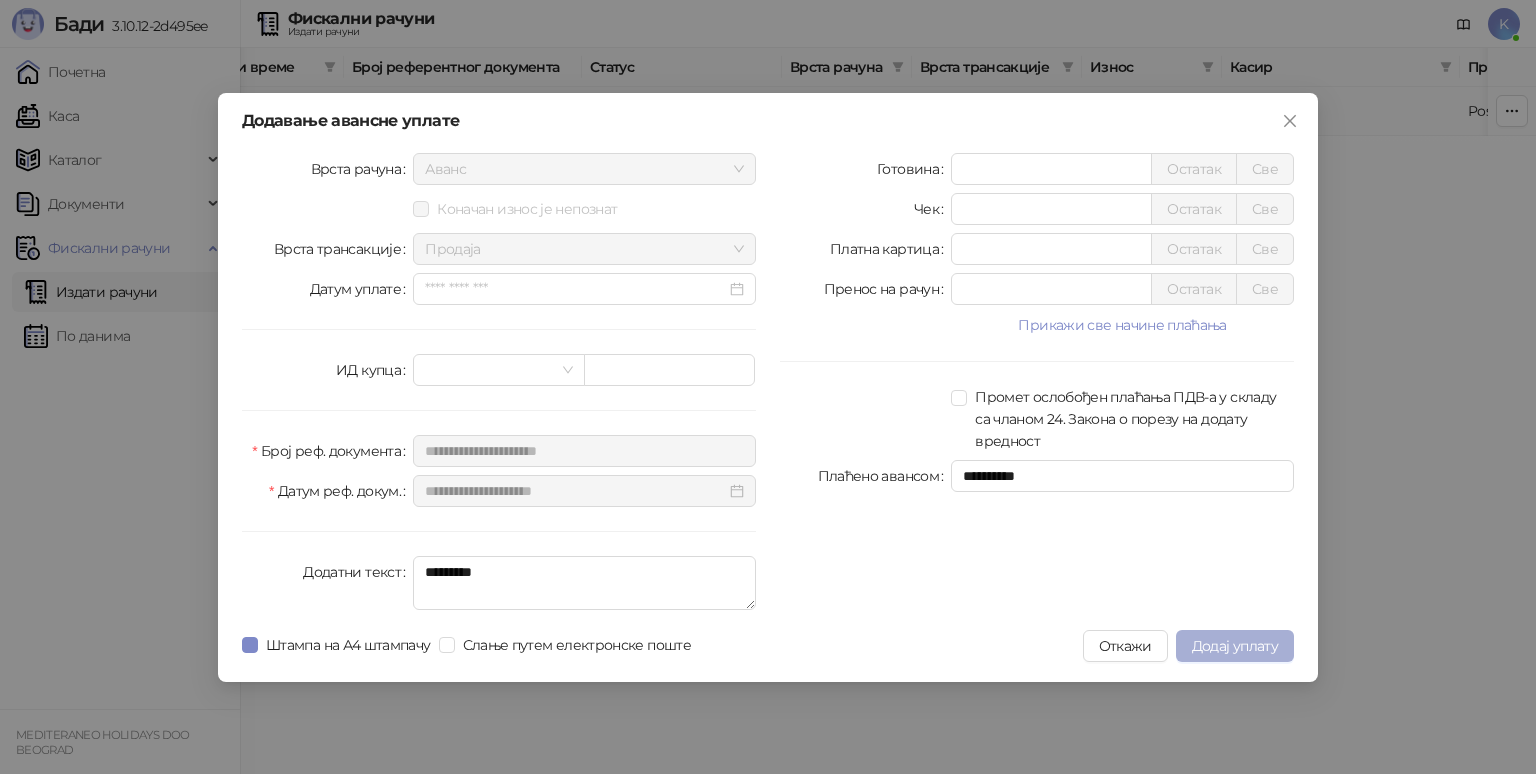 click on "Додај уплату" at bounding box center [1235, 646] 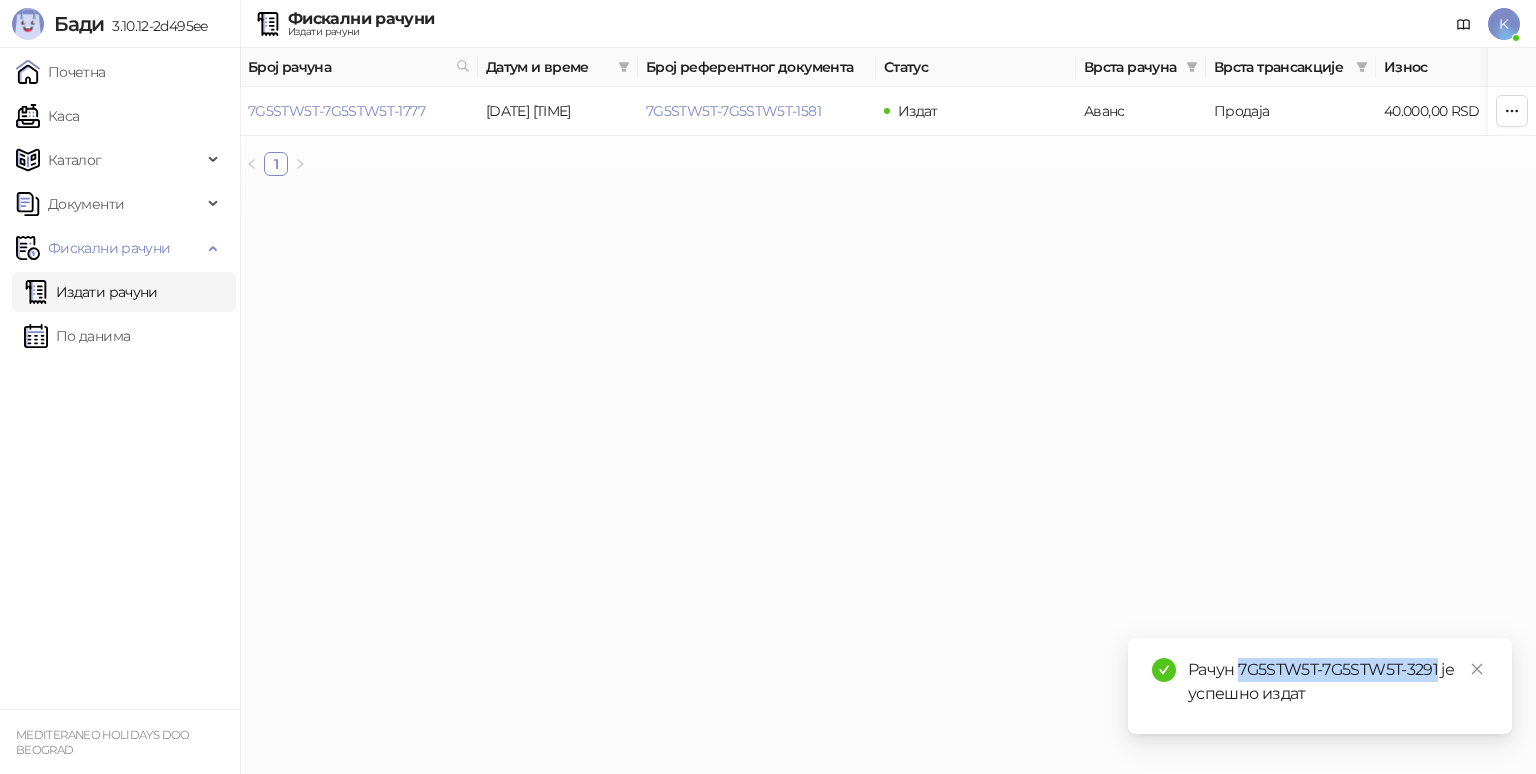 drag, startPoint x: 1238, startPoint y: 669, endPoint x: 1440, endPoint y: 671, distance: 202.0099 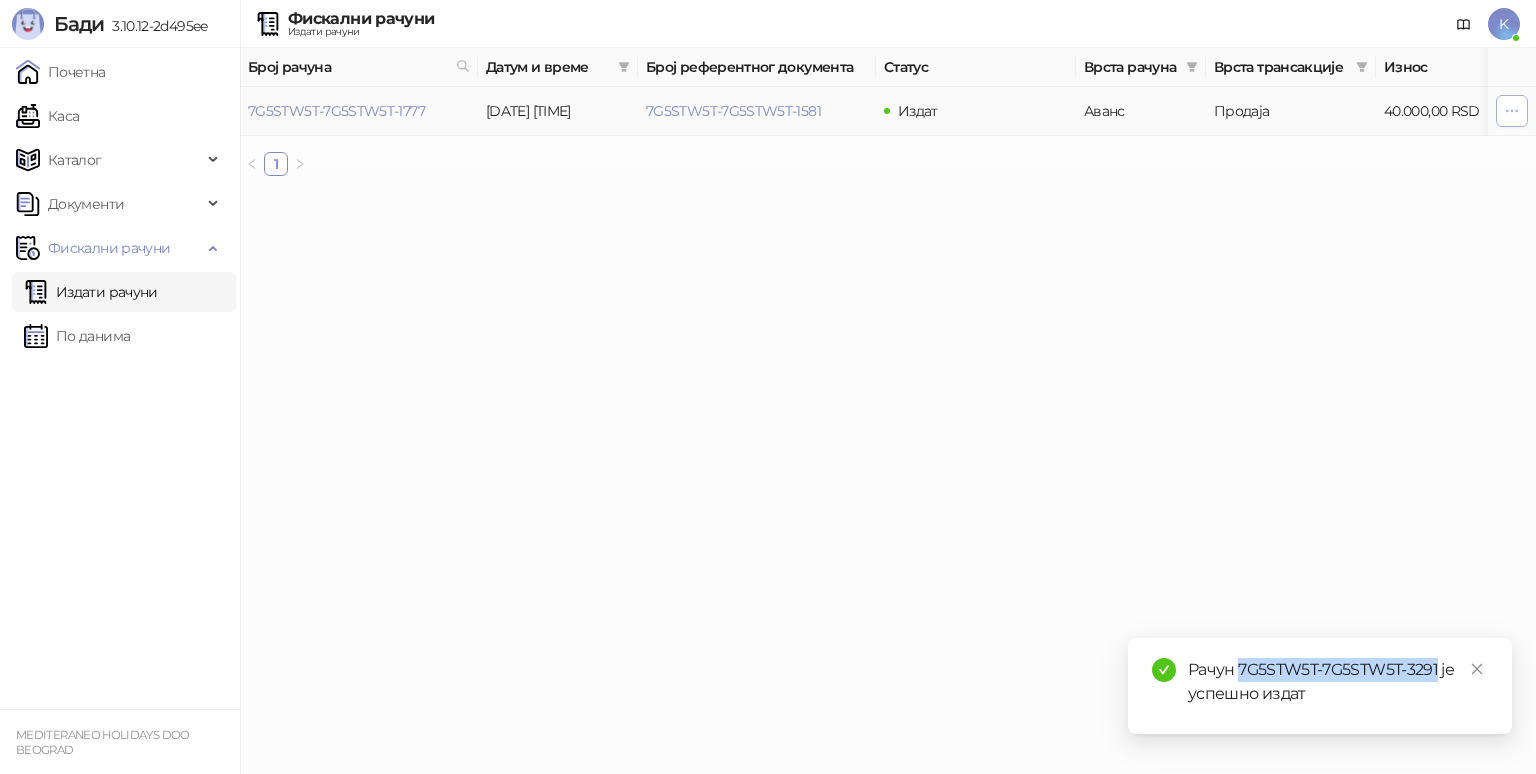 click 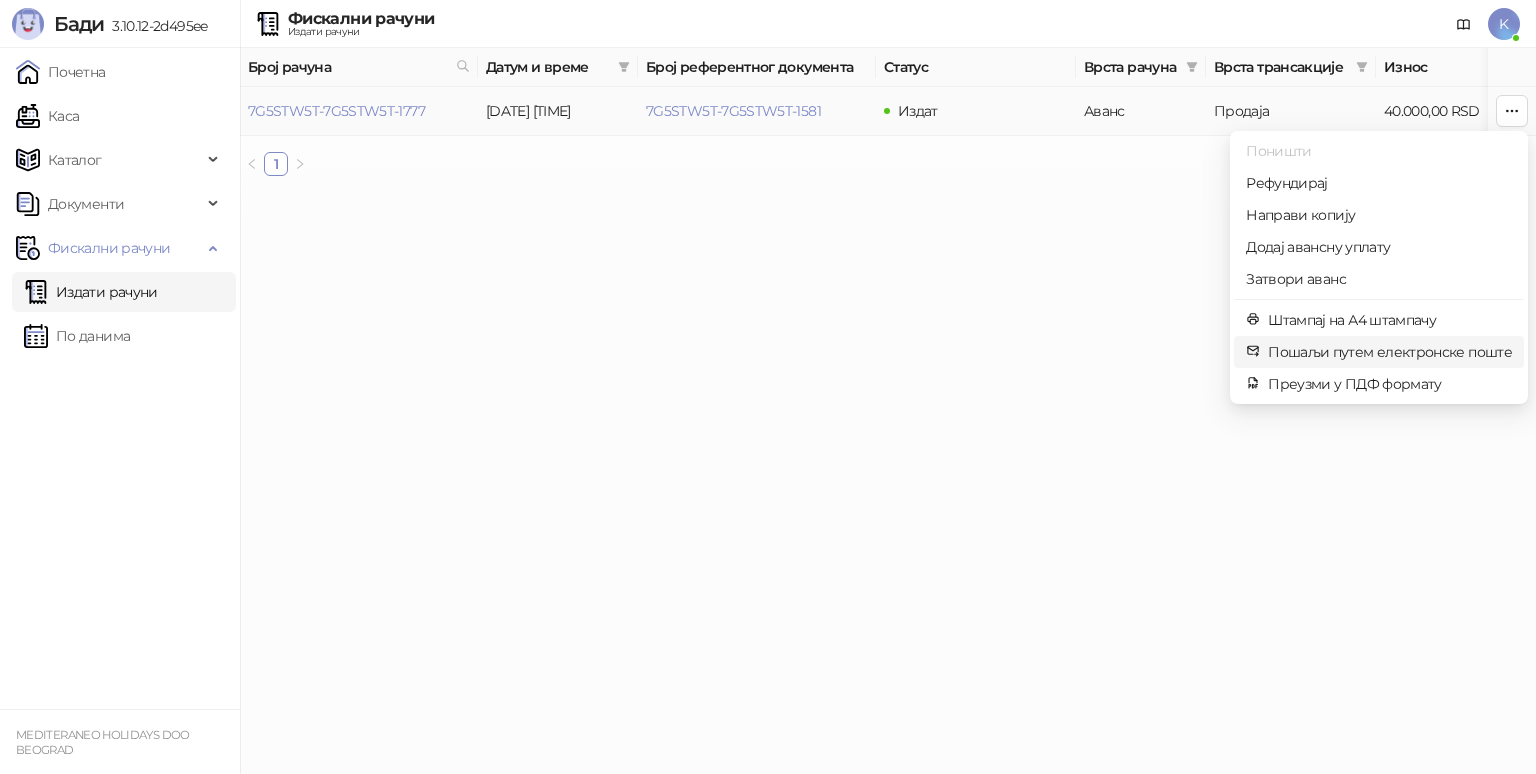 click on "Пошаљи путем електронске поште" at bounding box center (1390, 352) 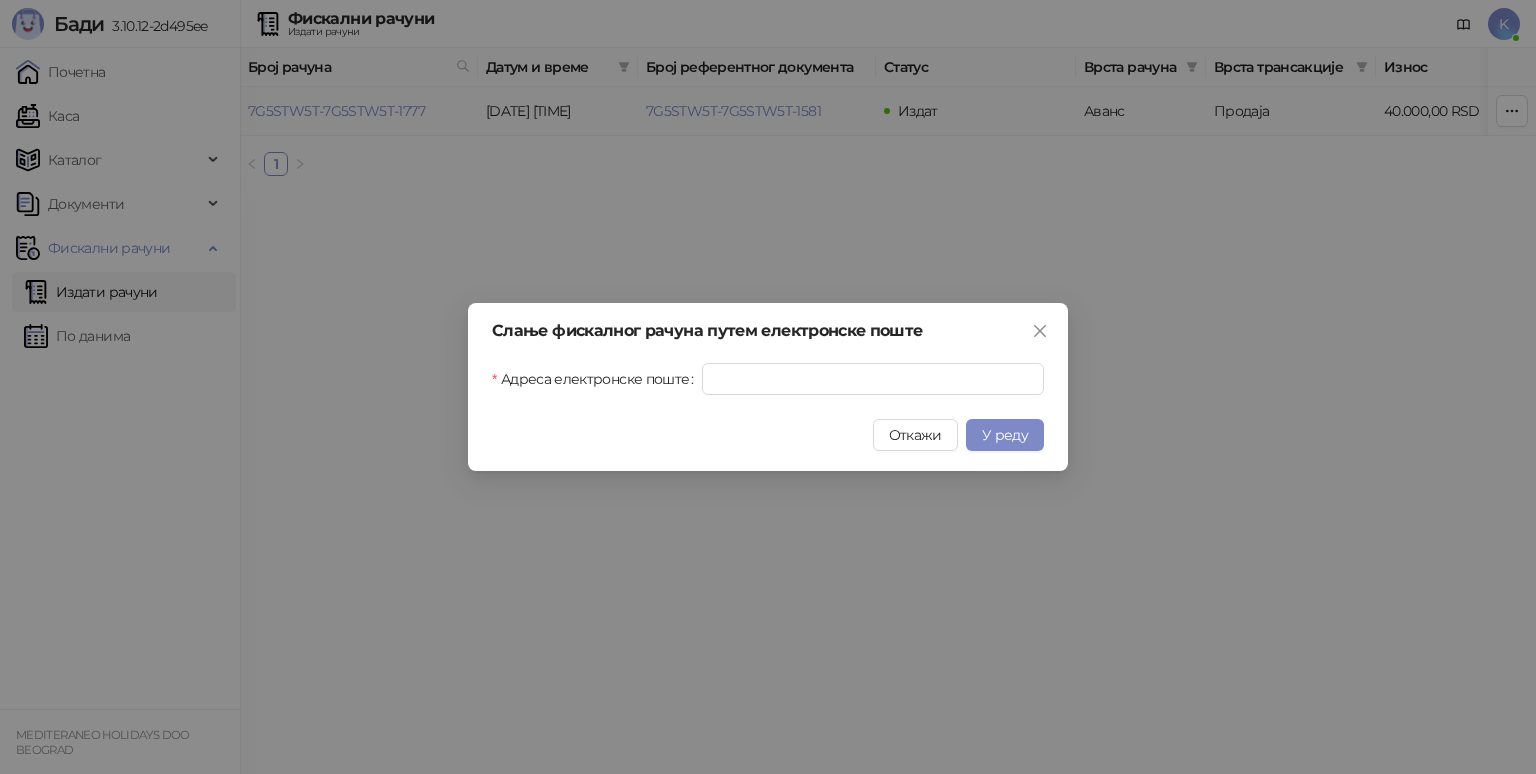 drag, startPoint x: 1045, startPoint y: 324, endPoint x: 438, endPoint y: 311, distance: 607.1392 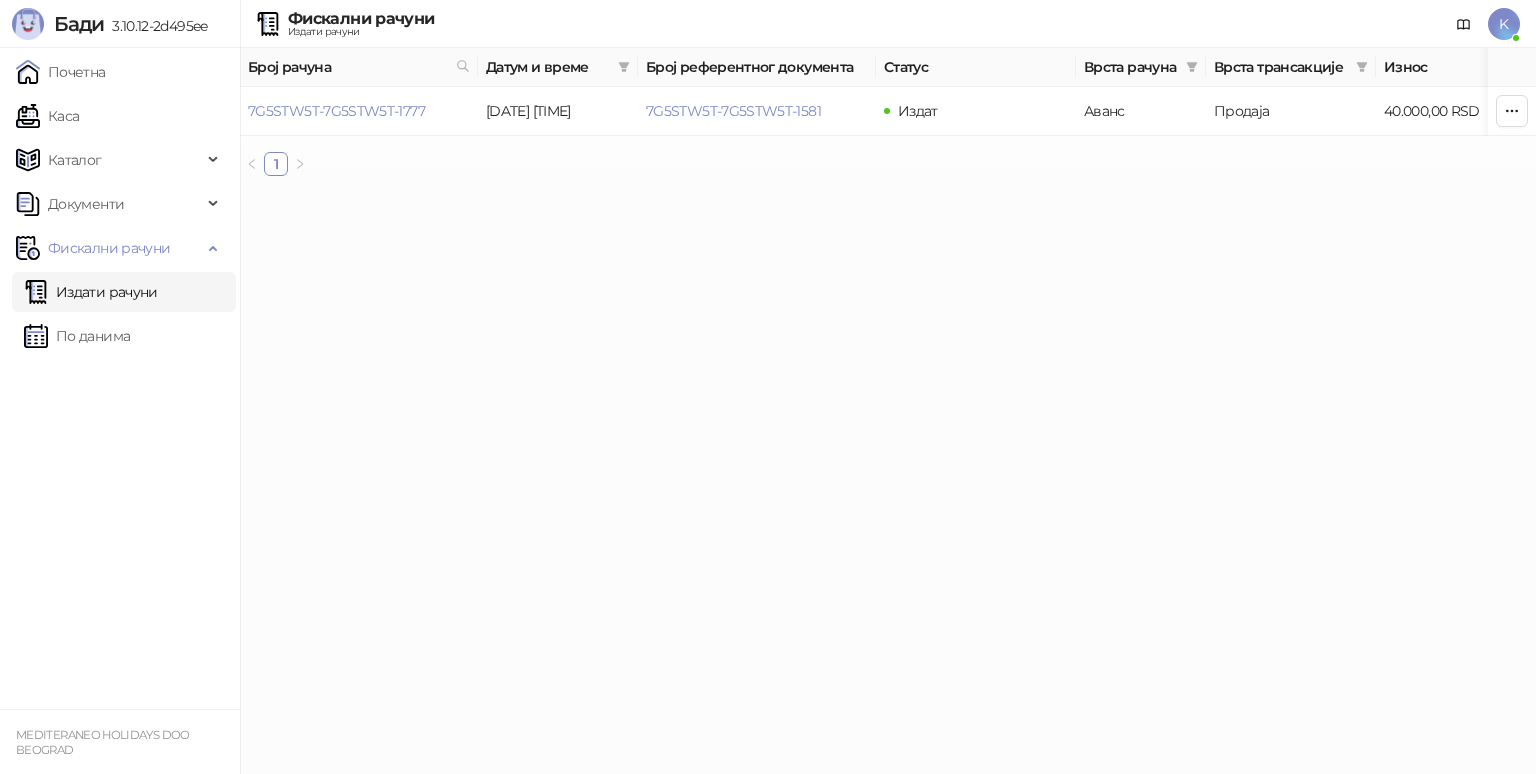 click on "Издати рачуни" at bounding box center (91, 292) 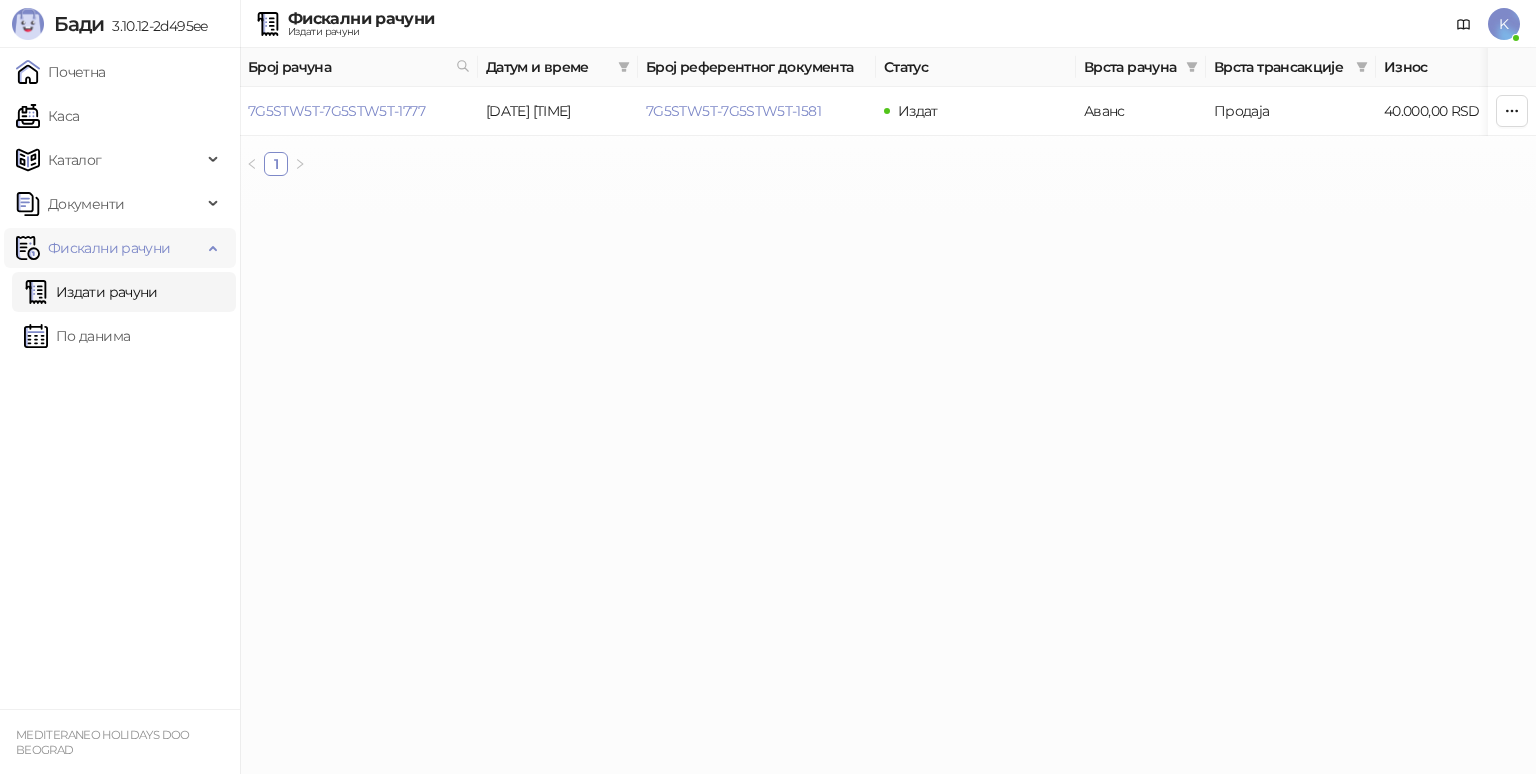 click on "Фискални рачуни" at bounding box center (109, 248) 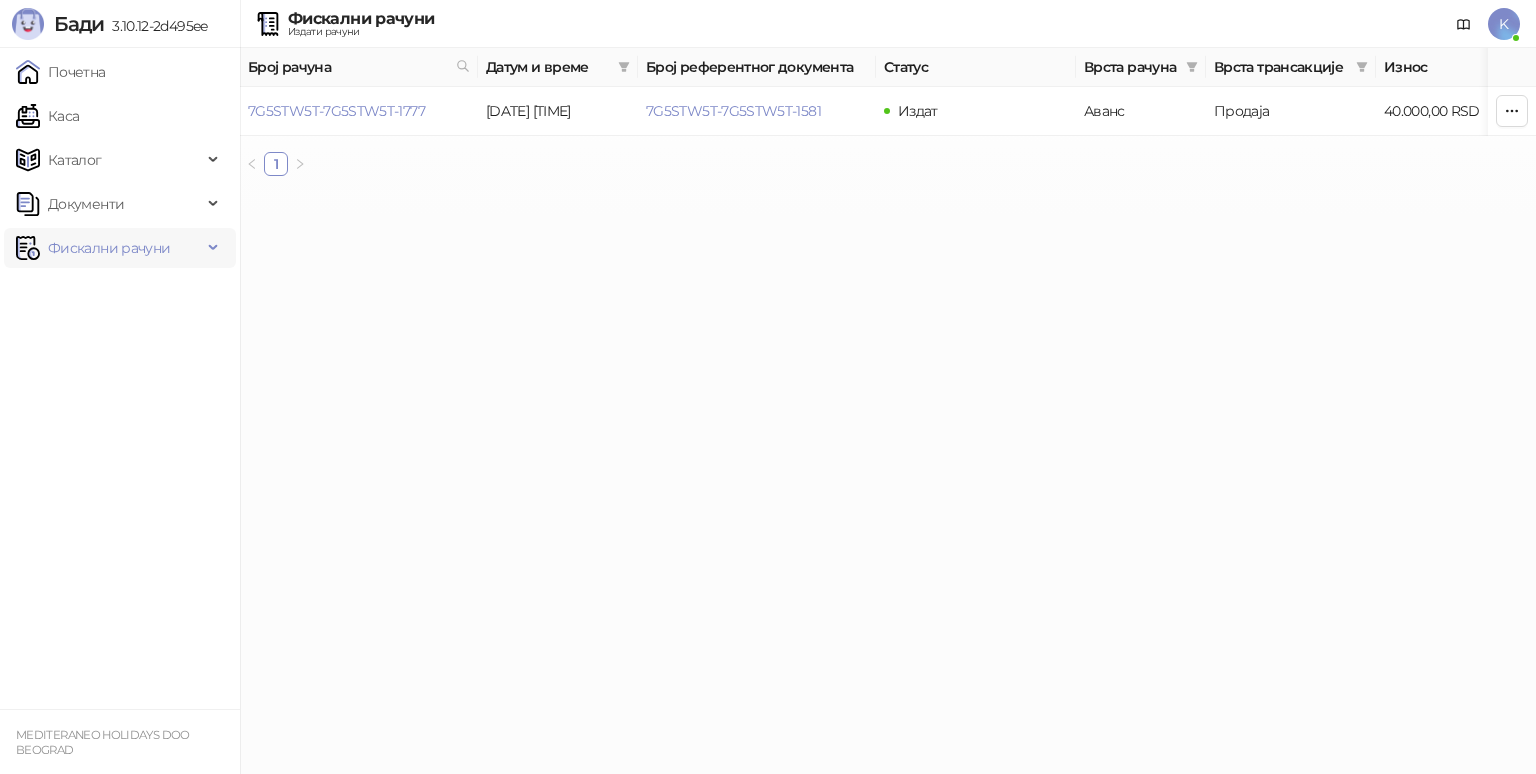 click on "Фискални рачуни" at bounding box center (109, 248) 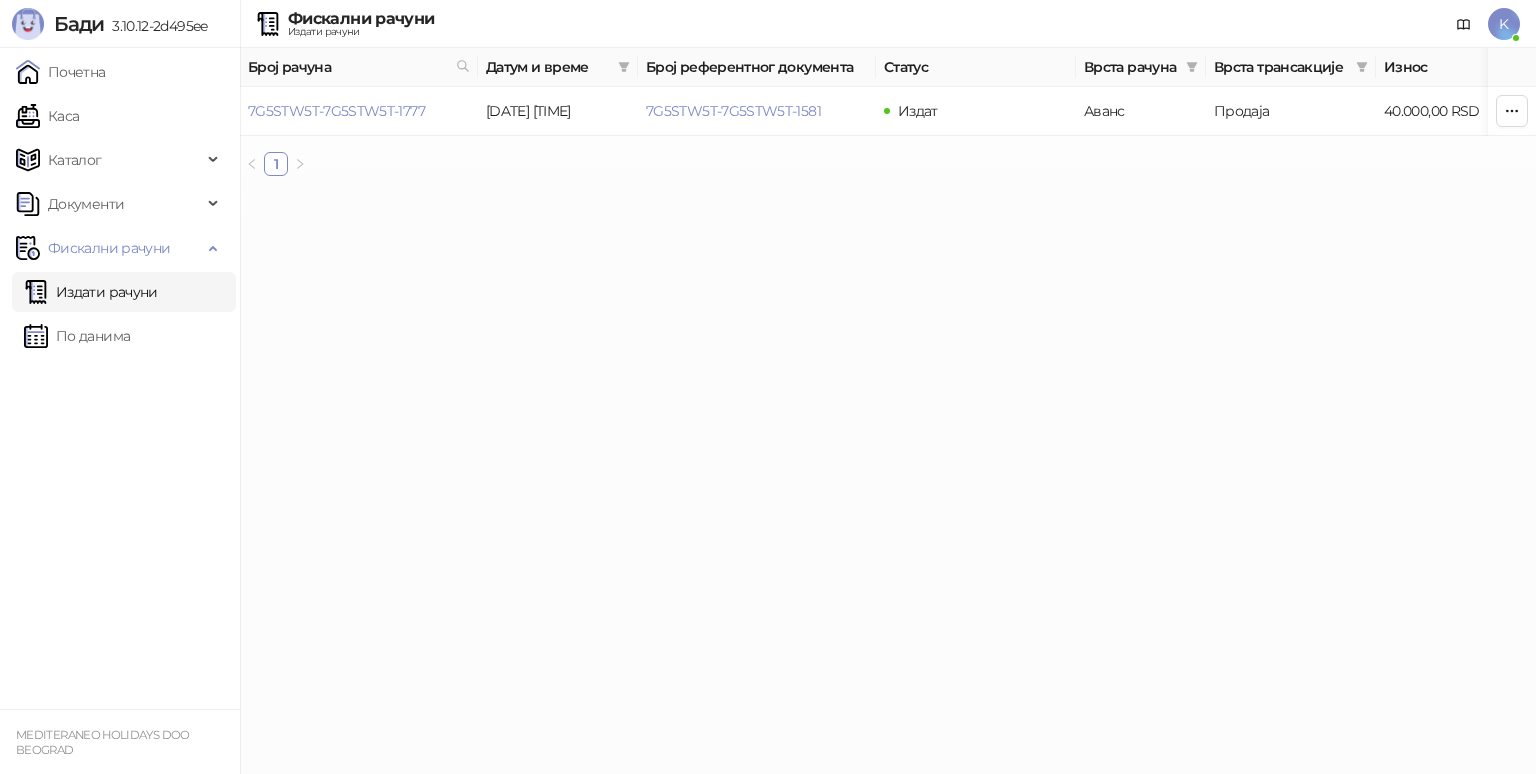 click on "Издати рачуни" at bounding box center [91, 292] 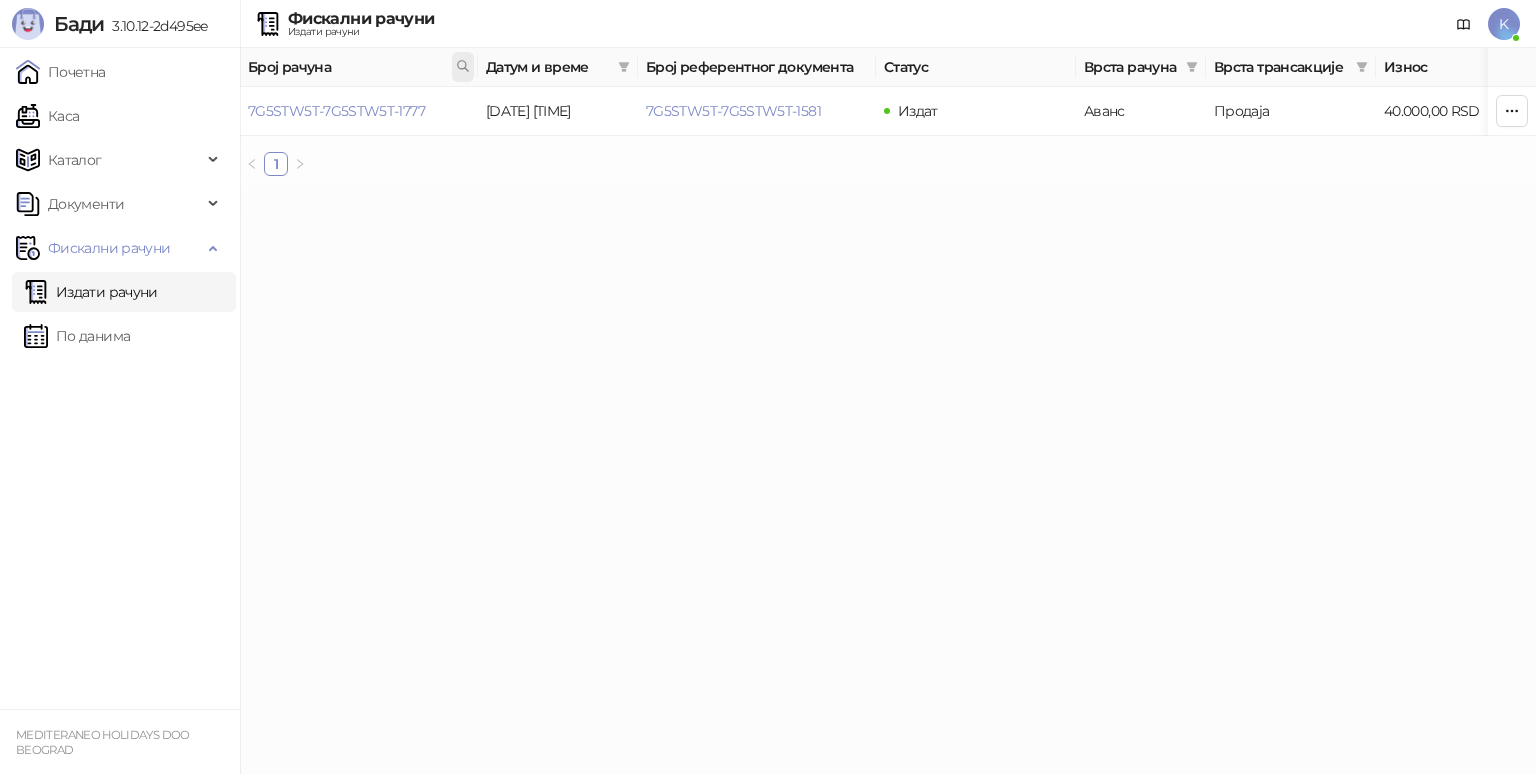 click 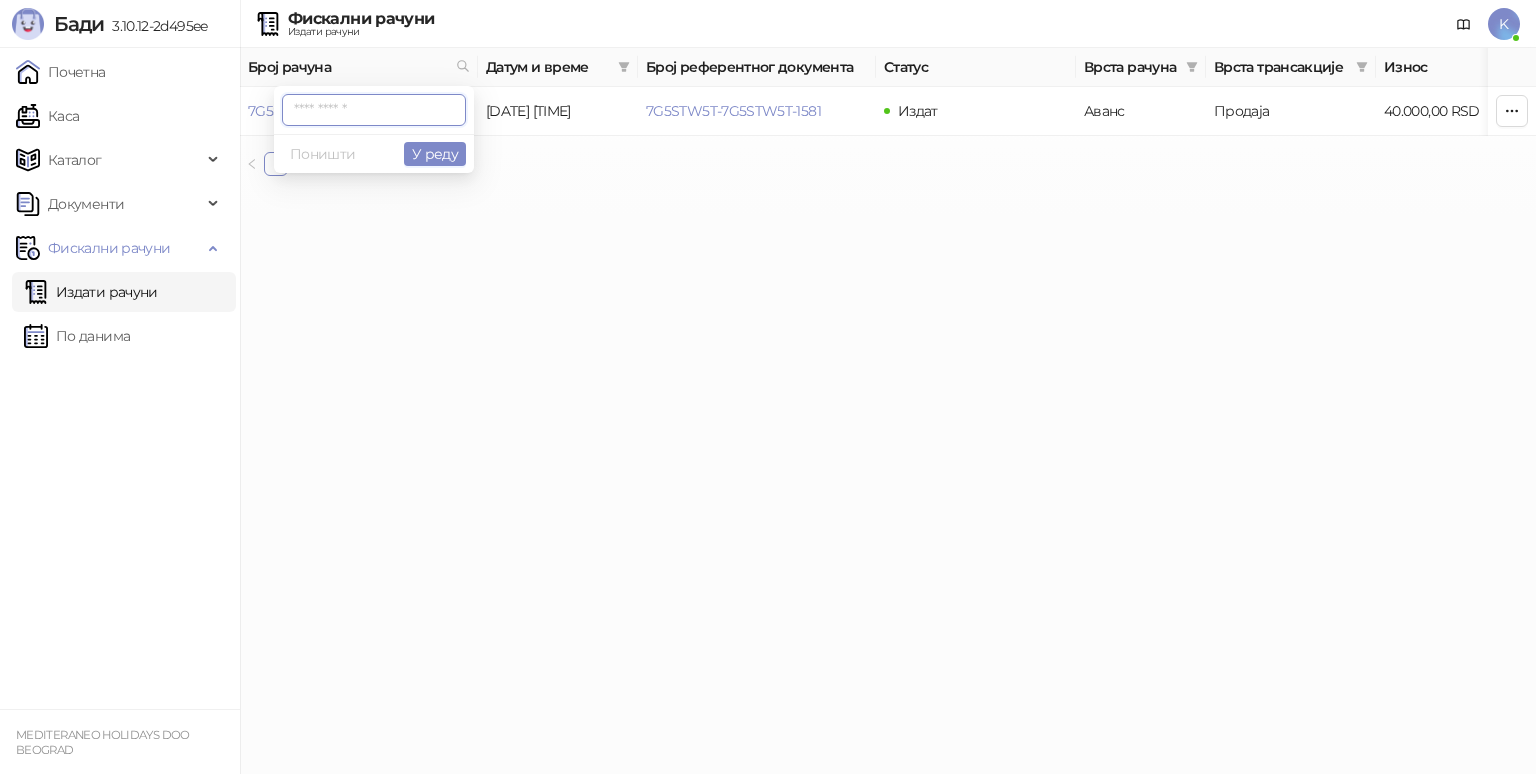 click on "Бади 3.10.12-2d495ee Почетна Каса Каталог Документи Фискални рачуни Издати рачуни По данима MEDITERANEO HOLIDAYS DOO BEOGRAD Фискални рачуни Издати рачуни K  Број рачуна Датум и време Број референтног документа Статус Врста рачуна Врста трансакције Износ Касир Продајно место                     7G5STW5T-7G5STW5T-1777 13.06.2025 10:22:53 7G5STW5T-7G5STW5T-1581 Издат Аванс Продаја 40.000,00 RSD Kasir   Poslovnica YBC 1 ФИСКАЛНИ РАЧУН ПИБ:  100420804 Предузеће:  MEDITERANEO HOLIDAYS Место продаје:  1008529-POSLOVNICA YUBC  Адреса:  БУЛЕВАР МИХАЈЛА ПУПИНА 10В 1   Општина:  БЕОГРАД (НОВИ БЕОГРАД) Касир:  Kasir   ЕСИР број:  1289/3.10.12-2d495ee Реф. број:  7G5STW5T-7G5STW5T-1777 # Назив" at bounding box center [768, 96] 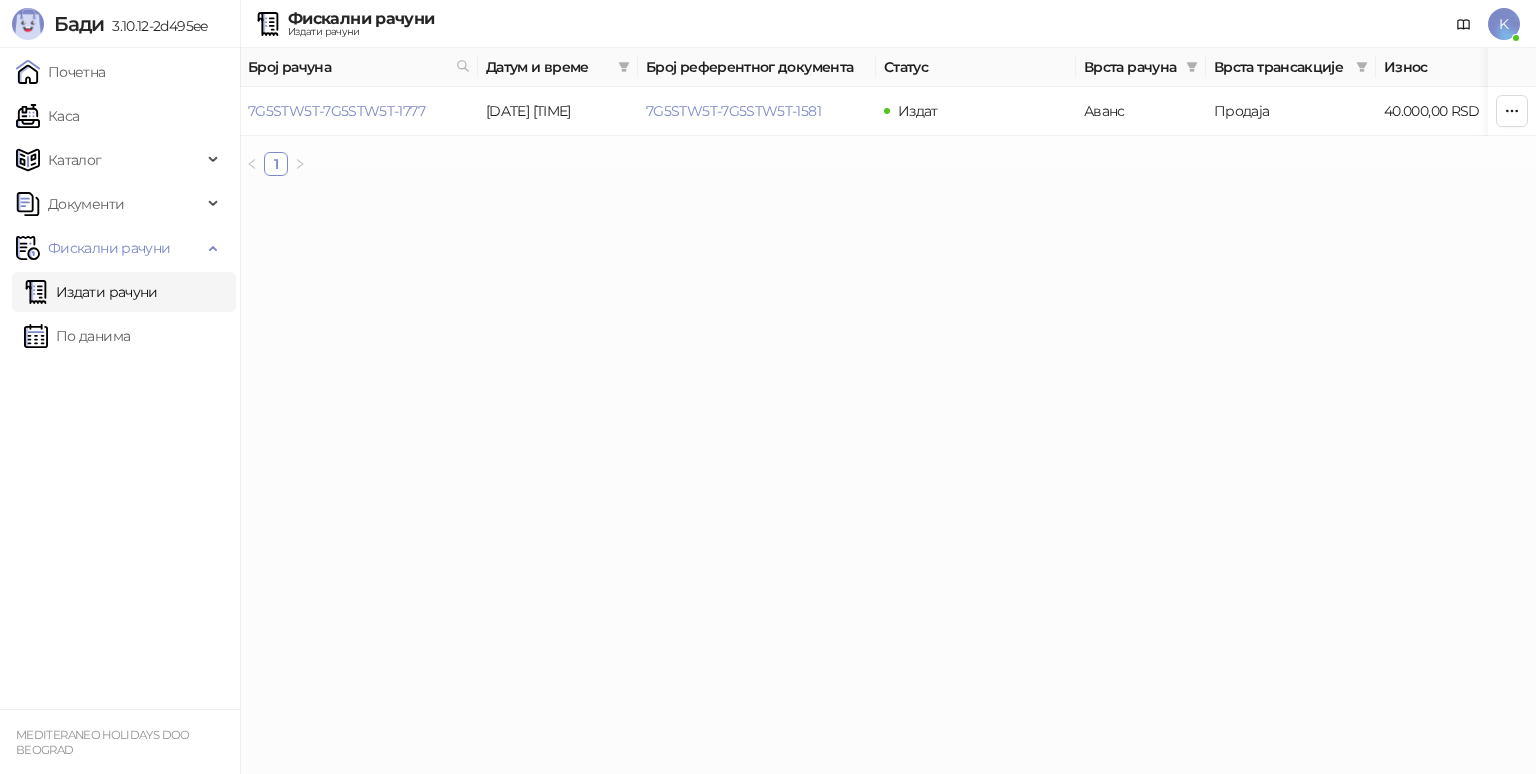 click on "Издати рачуни" at bounding box center [91, 292] 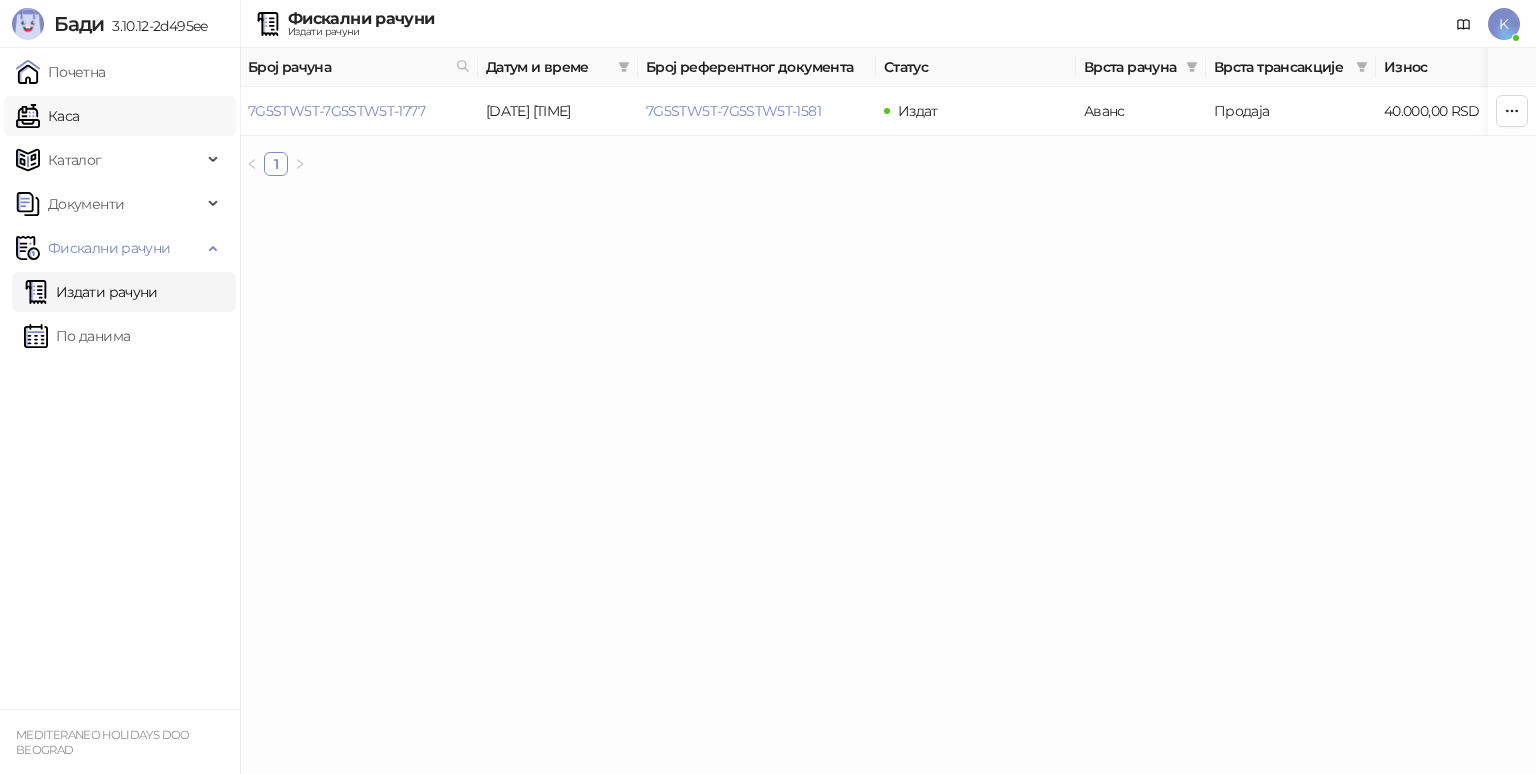 click on "Каса" at bounding box center (47, 116) 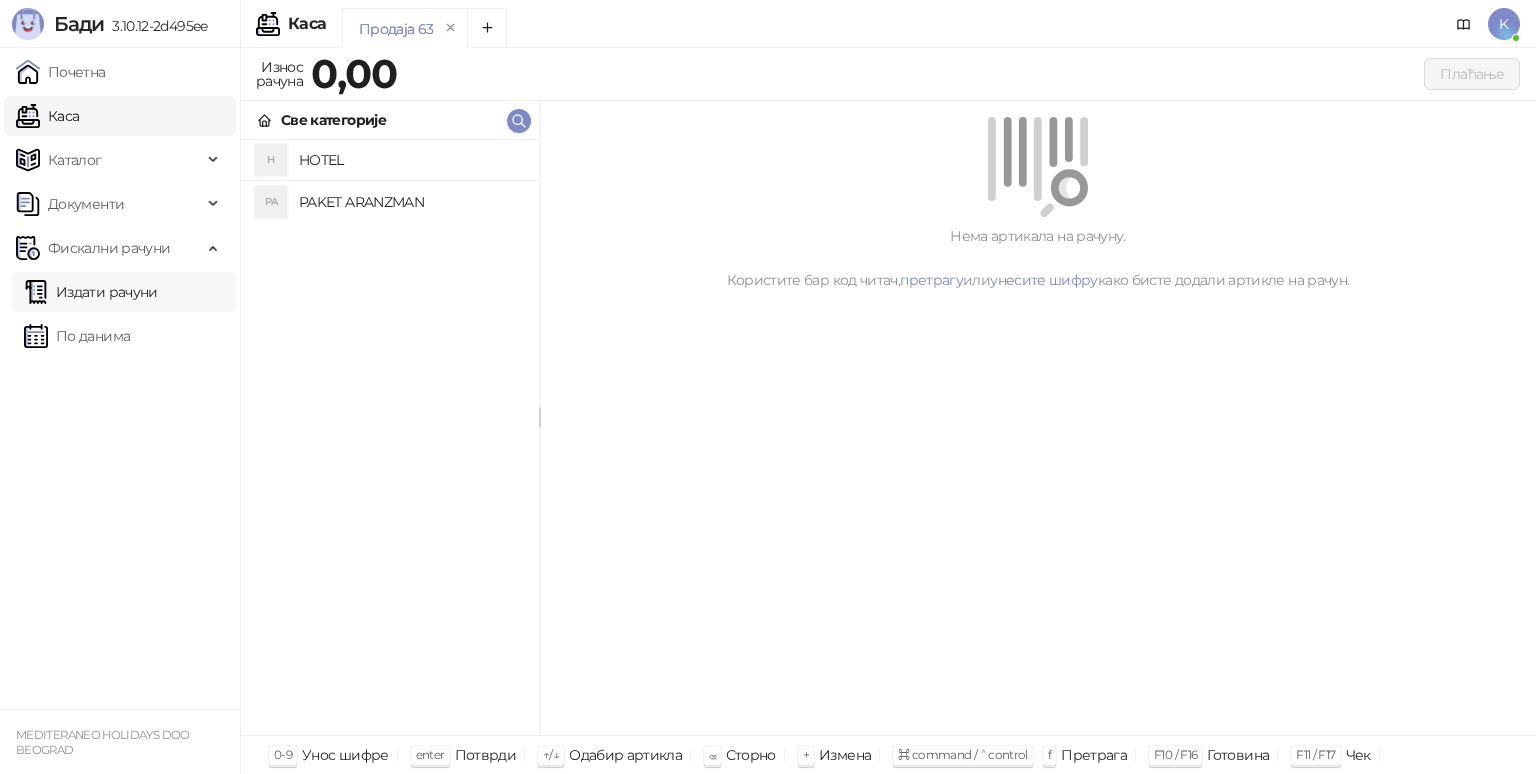 click on "Издати рачуни" at bounding box center [91, 292] 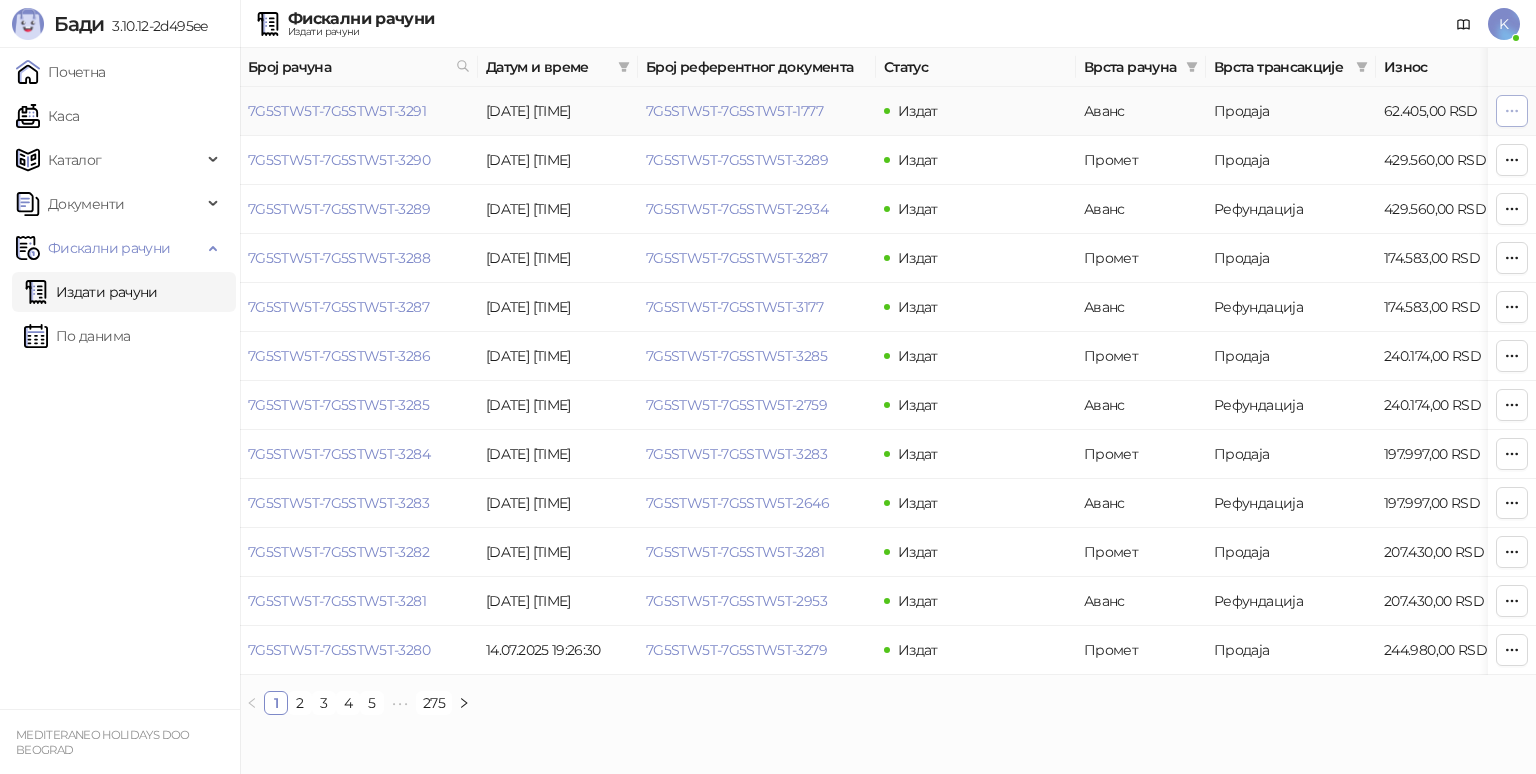 click 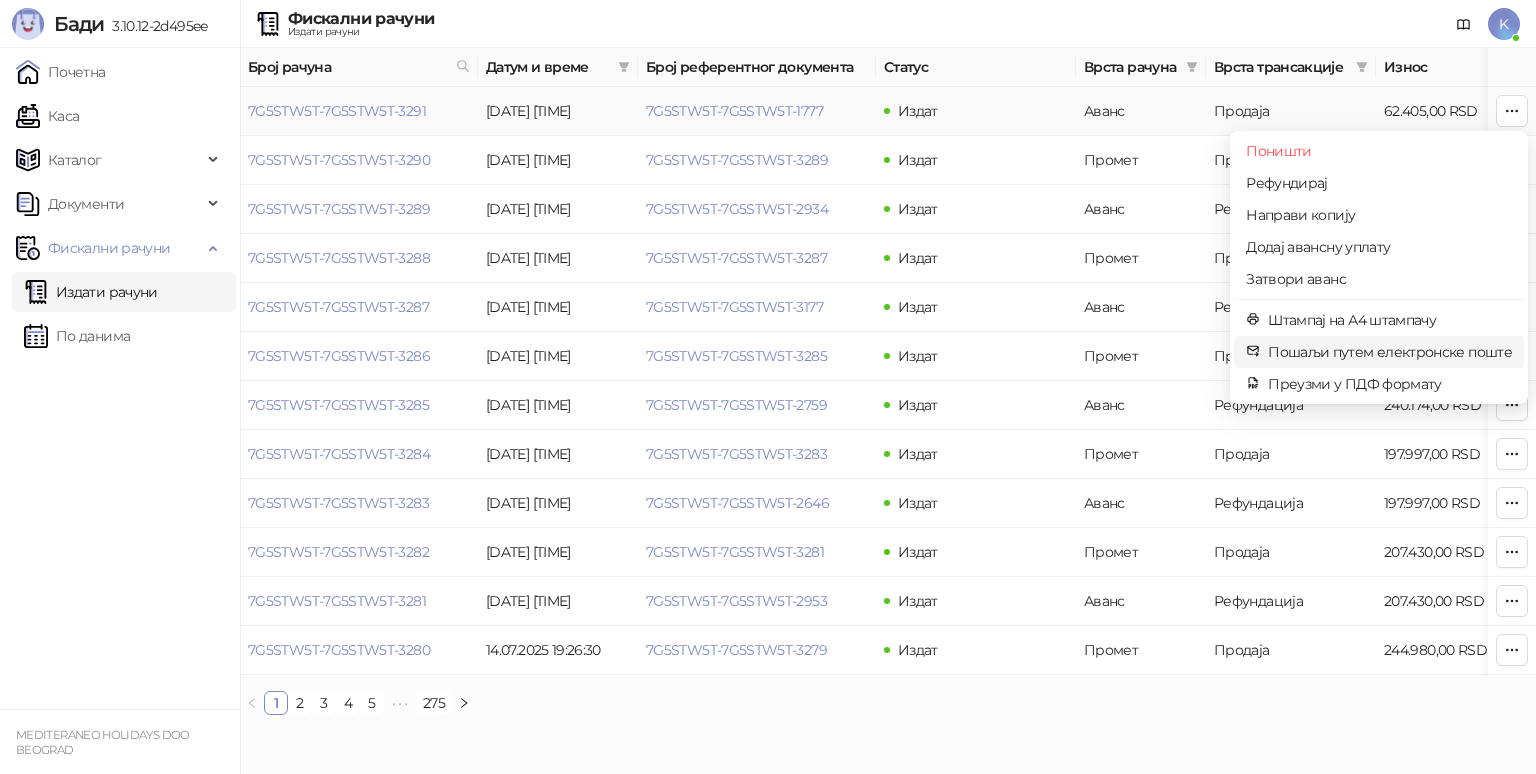 click on "Пошаљи путем електронске поште" at bounding box center [1390, 352] 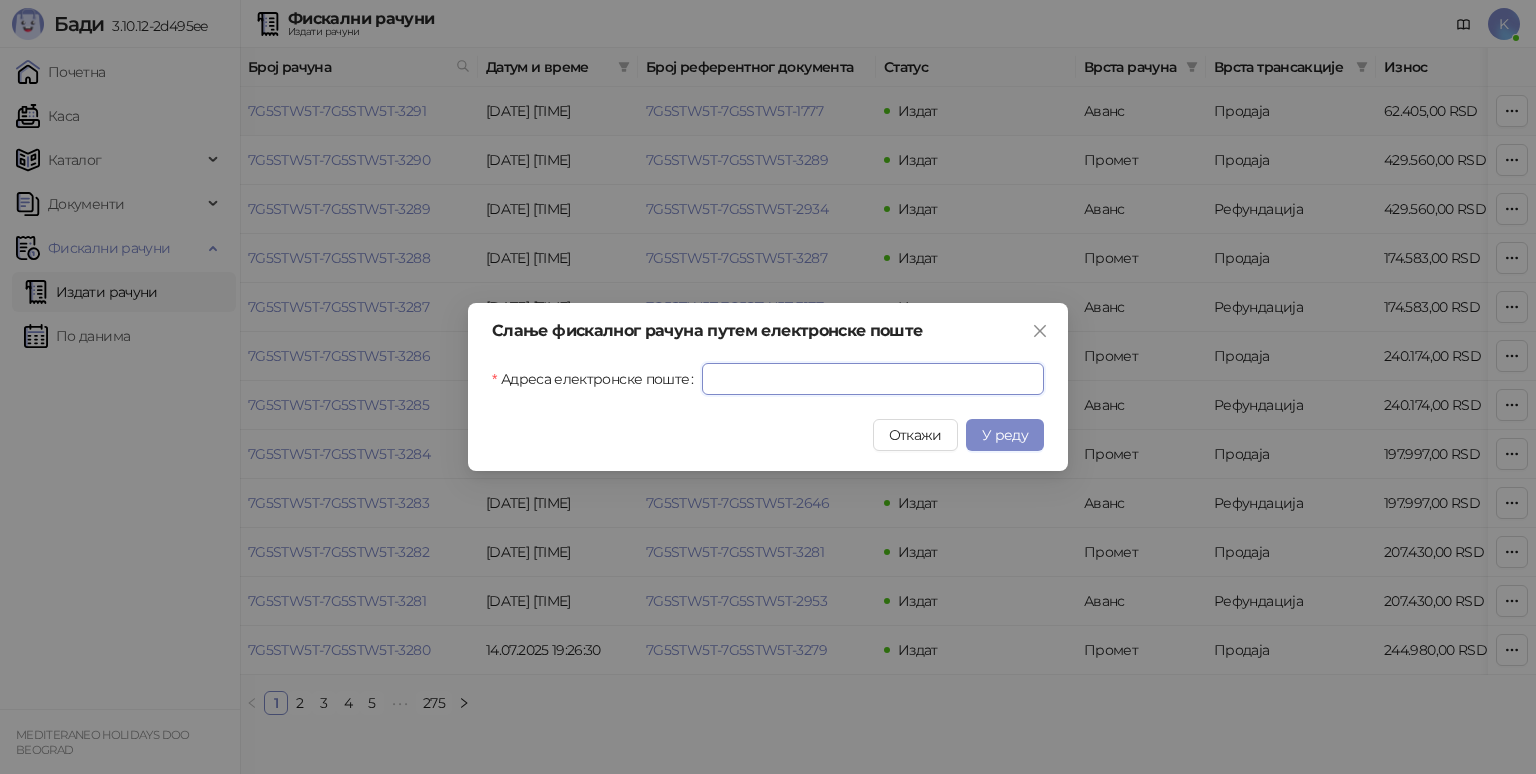 click on "Адреса електронске поште" at bounding box center [873, 379] 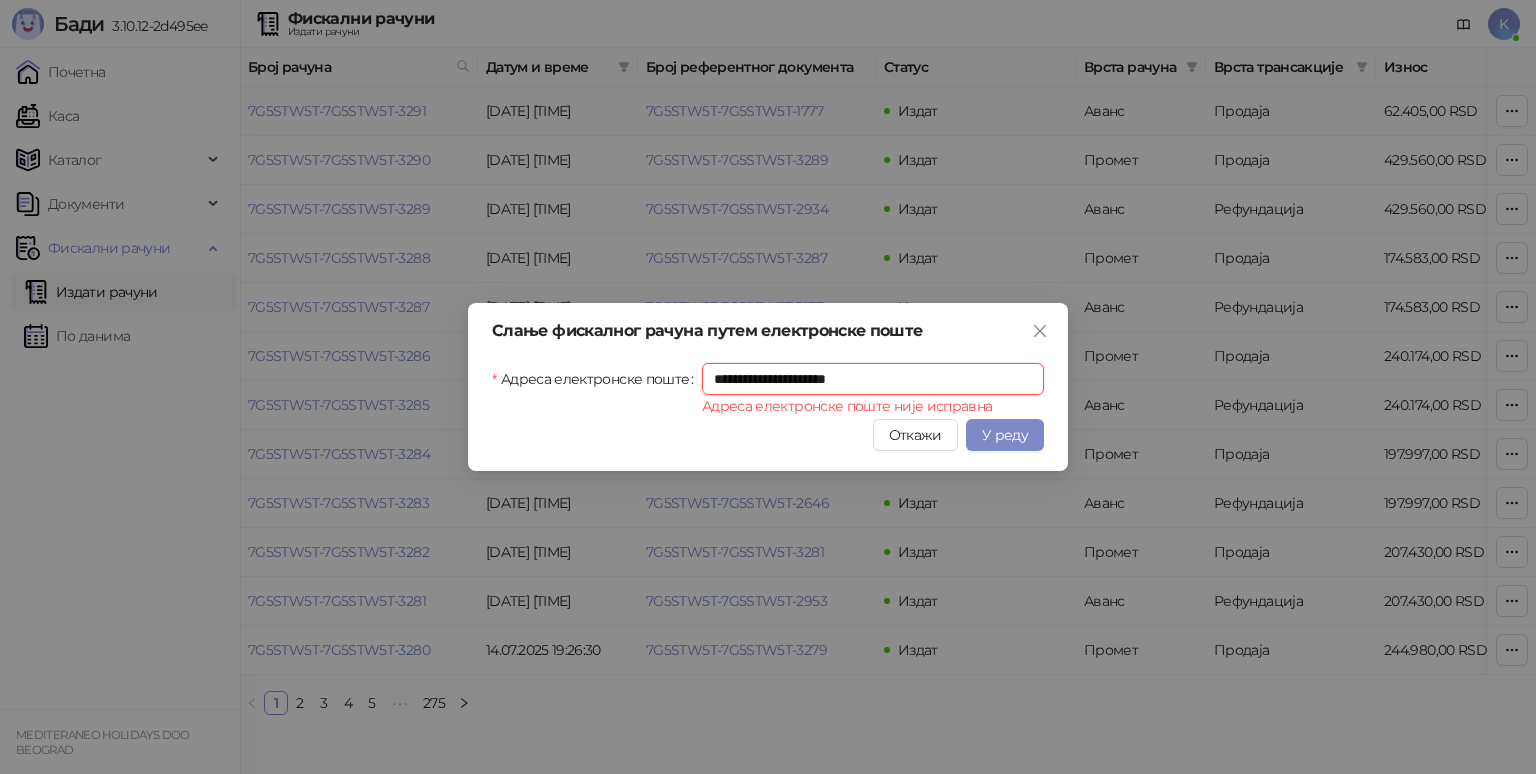 drag, startPoint x: 934, startPoint y: 380, endPoint x: 508, endPoint y: 361, distance: 426.4235 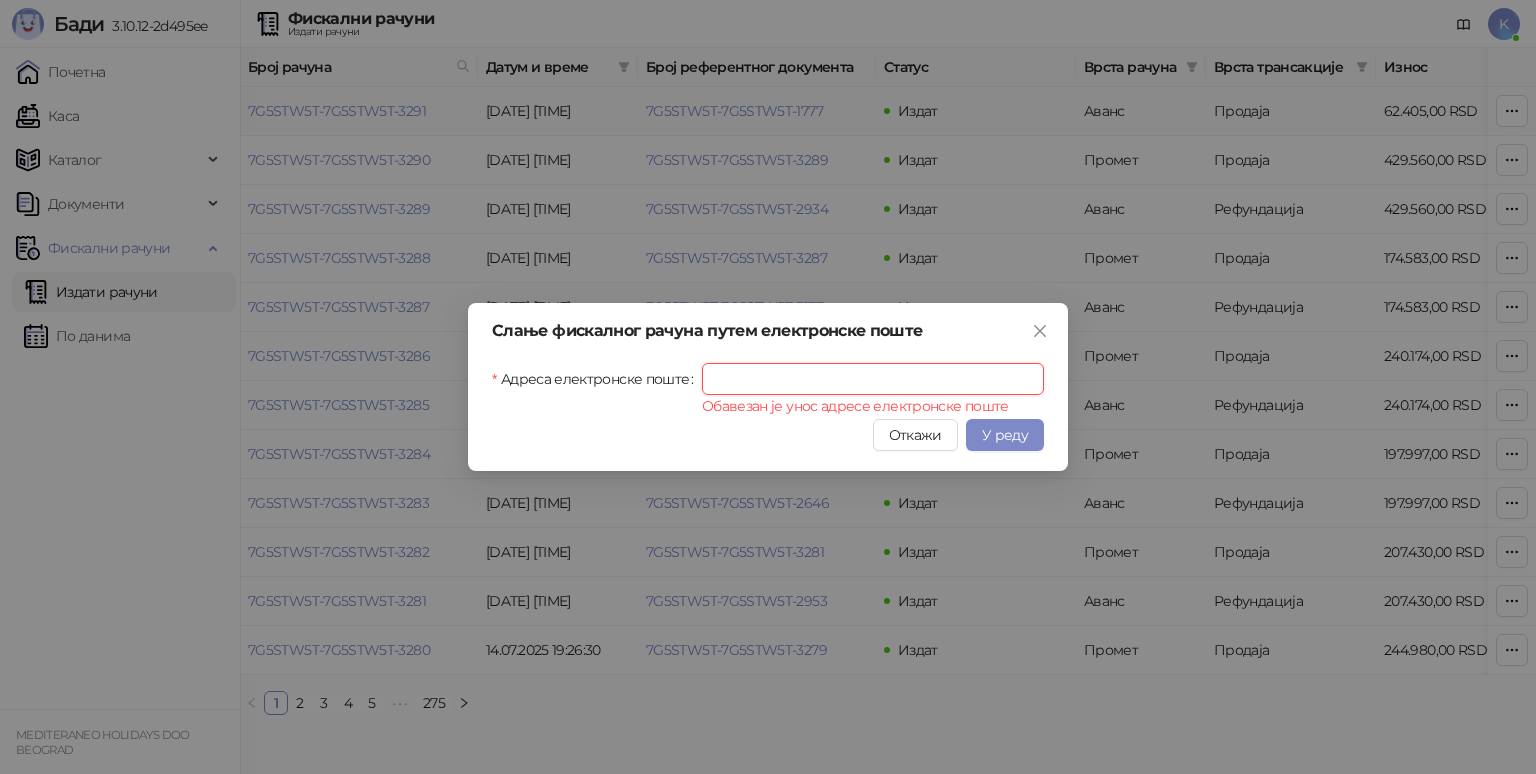paste on "**********" 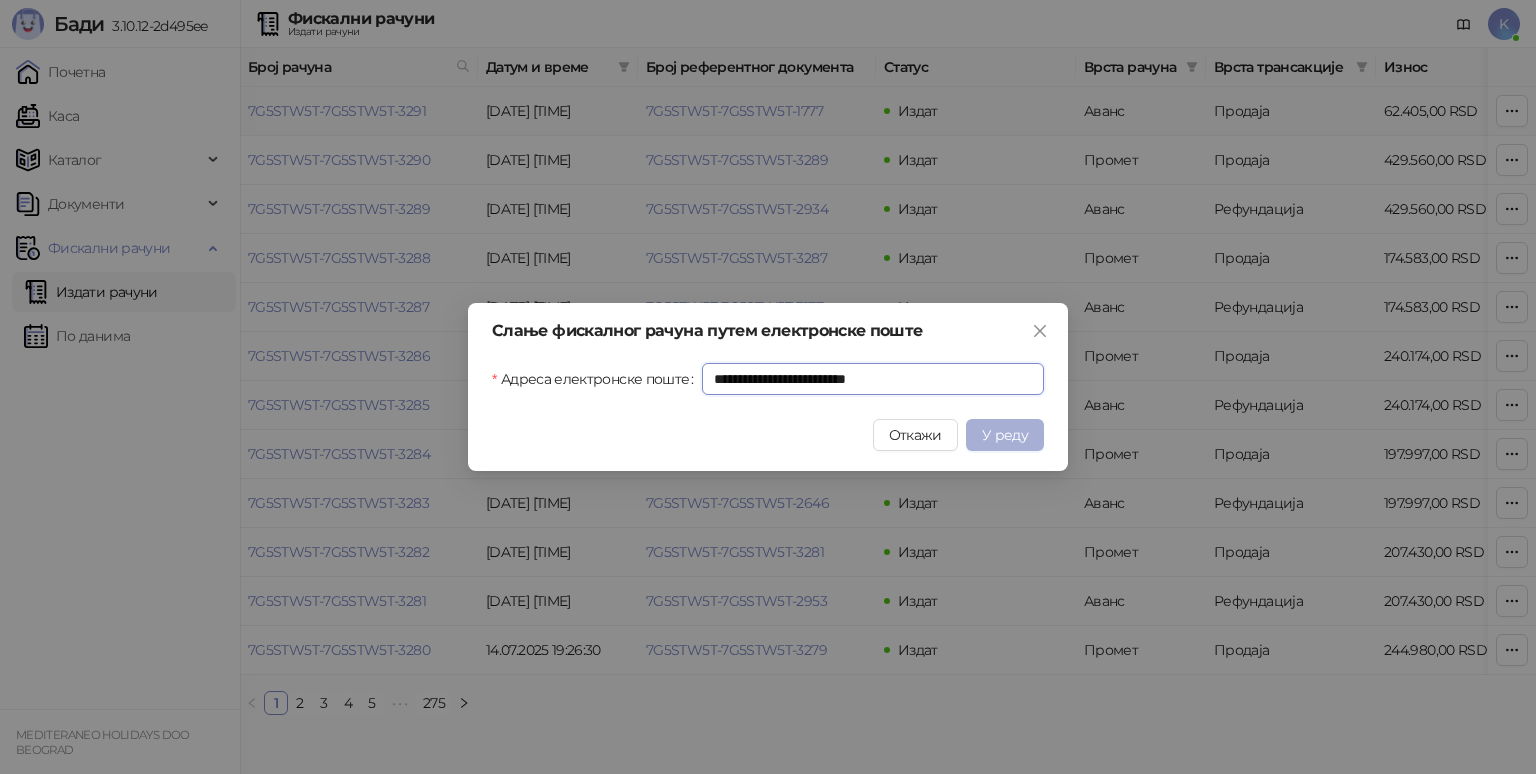 type on "**********" 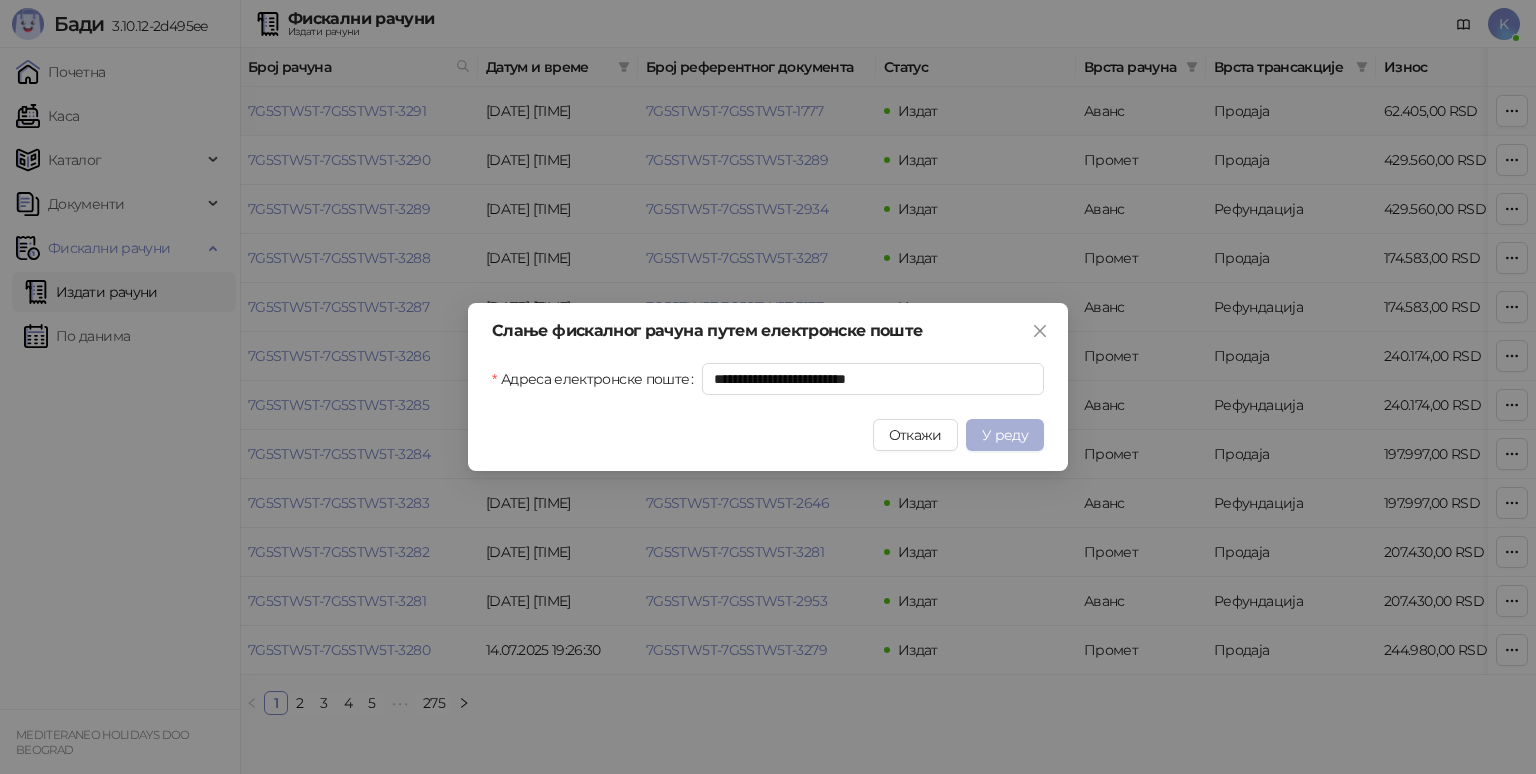 click on "У реду" at bounding box center (1005, 435) 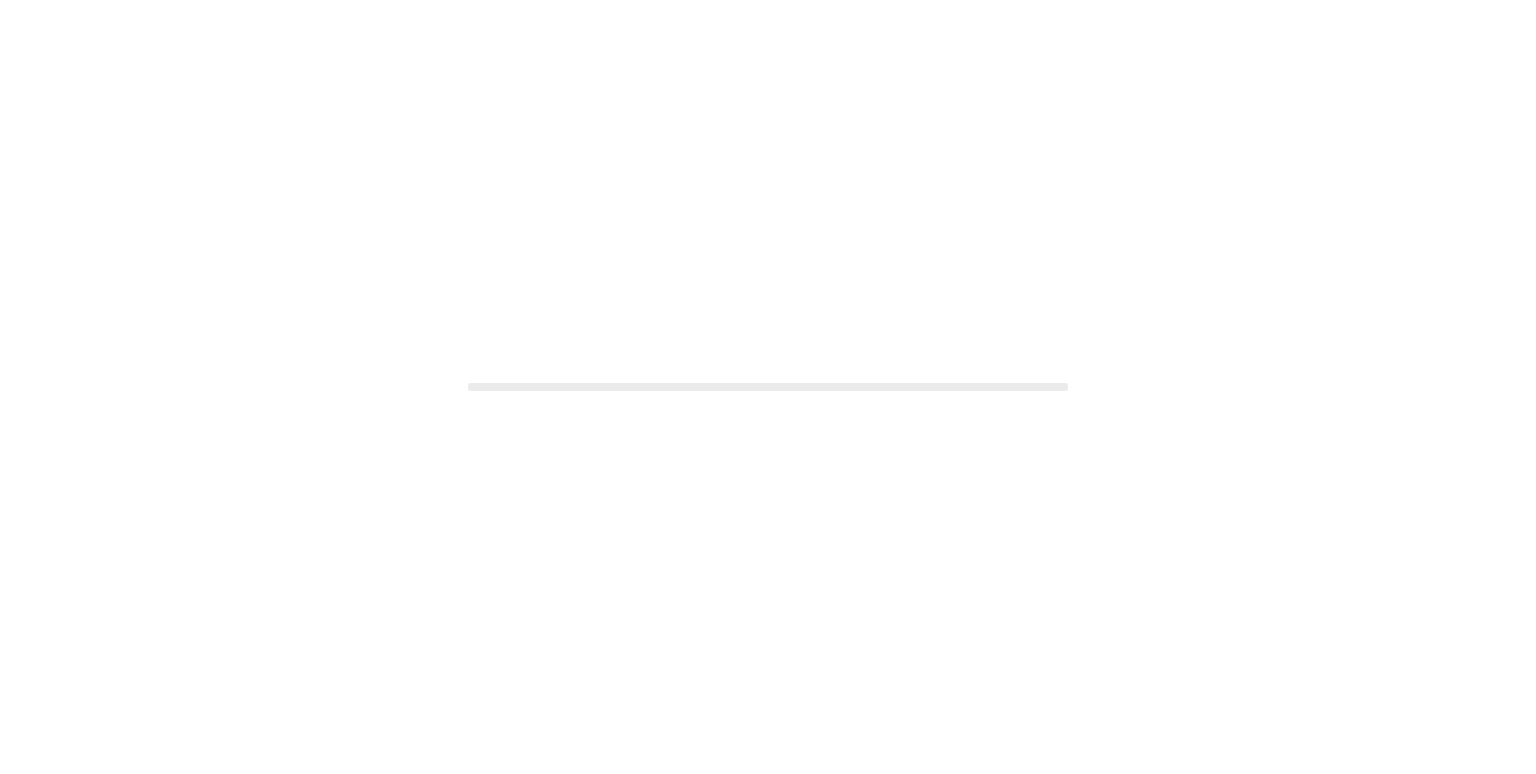 scroll, scrollTop: 0, scrollLeft: 0, axis: both 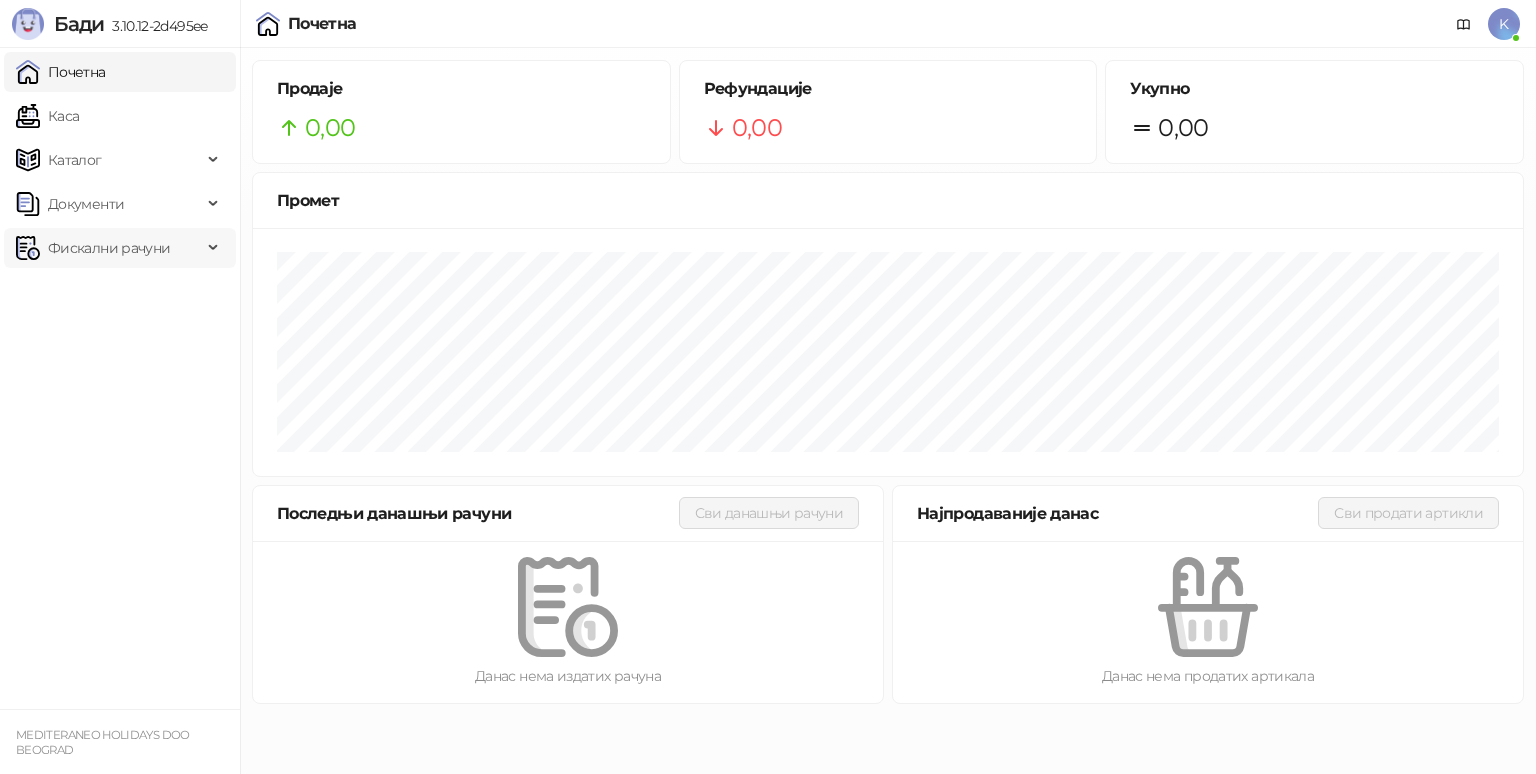 click on "Фискални рачуни" at bounding box center (109, 248) 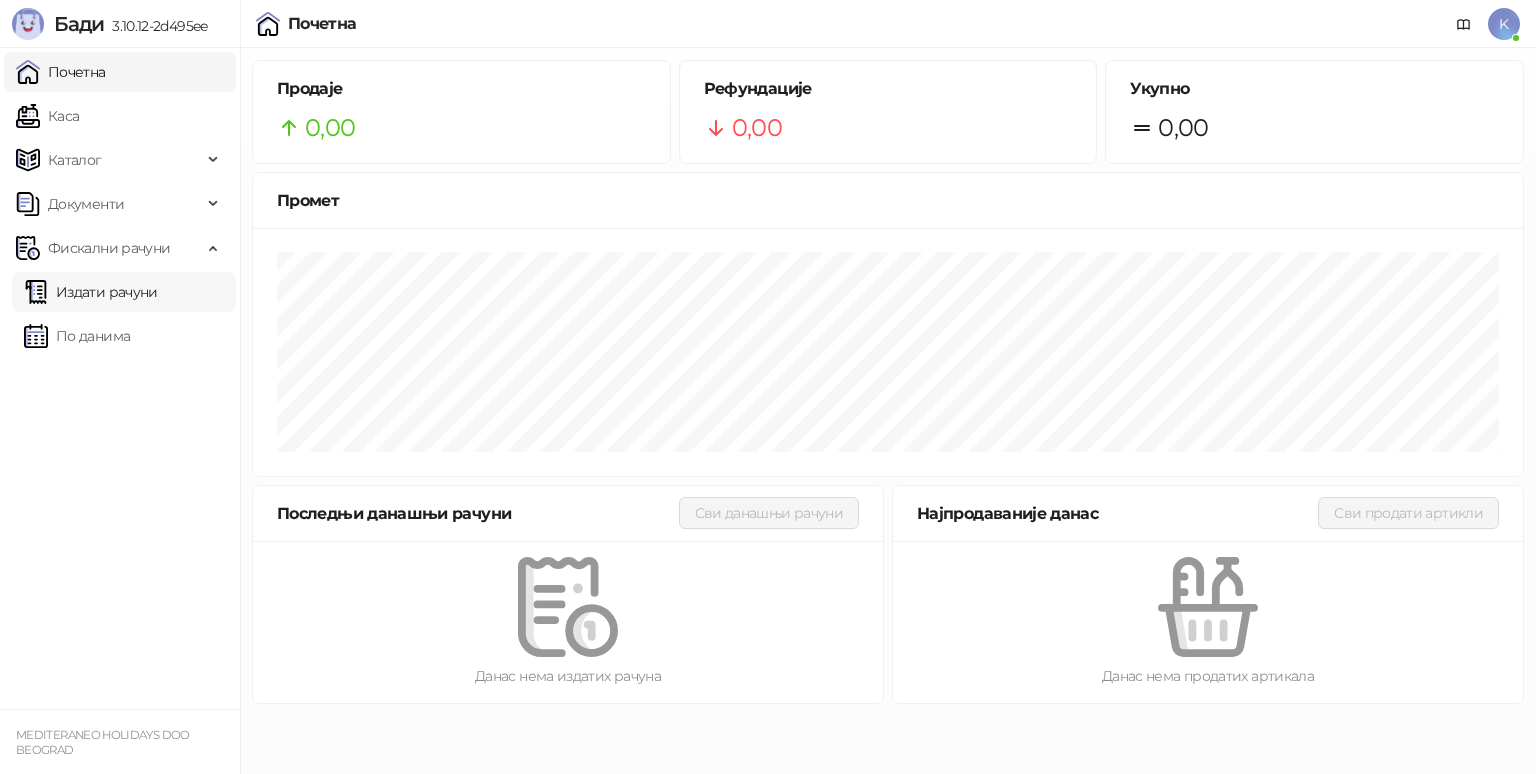 click on "Издати рачуни" at bounding box center (91, 292) 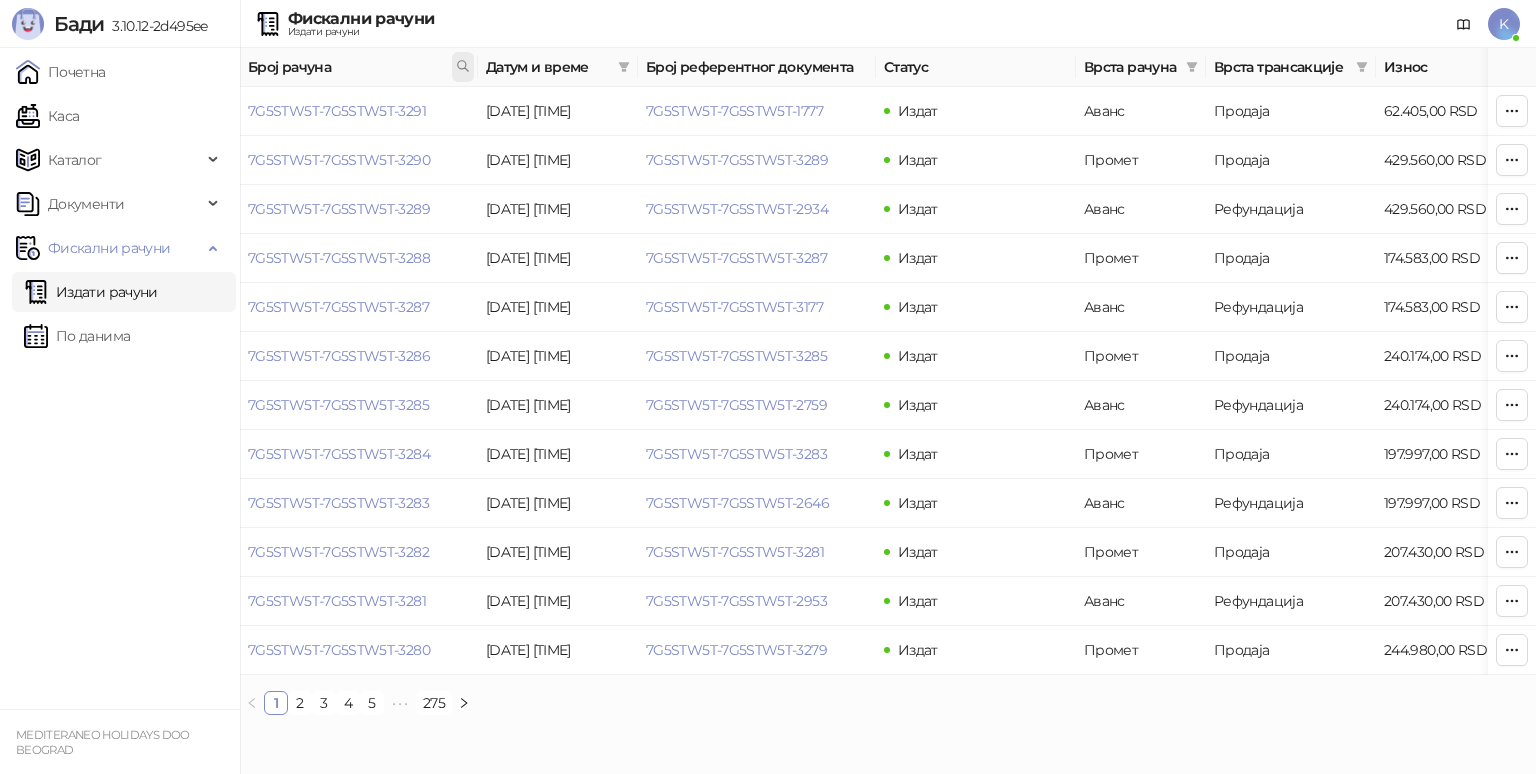 click 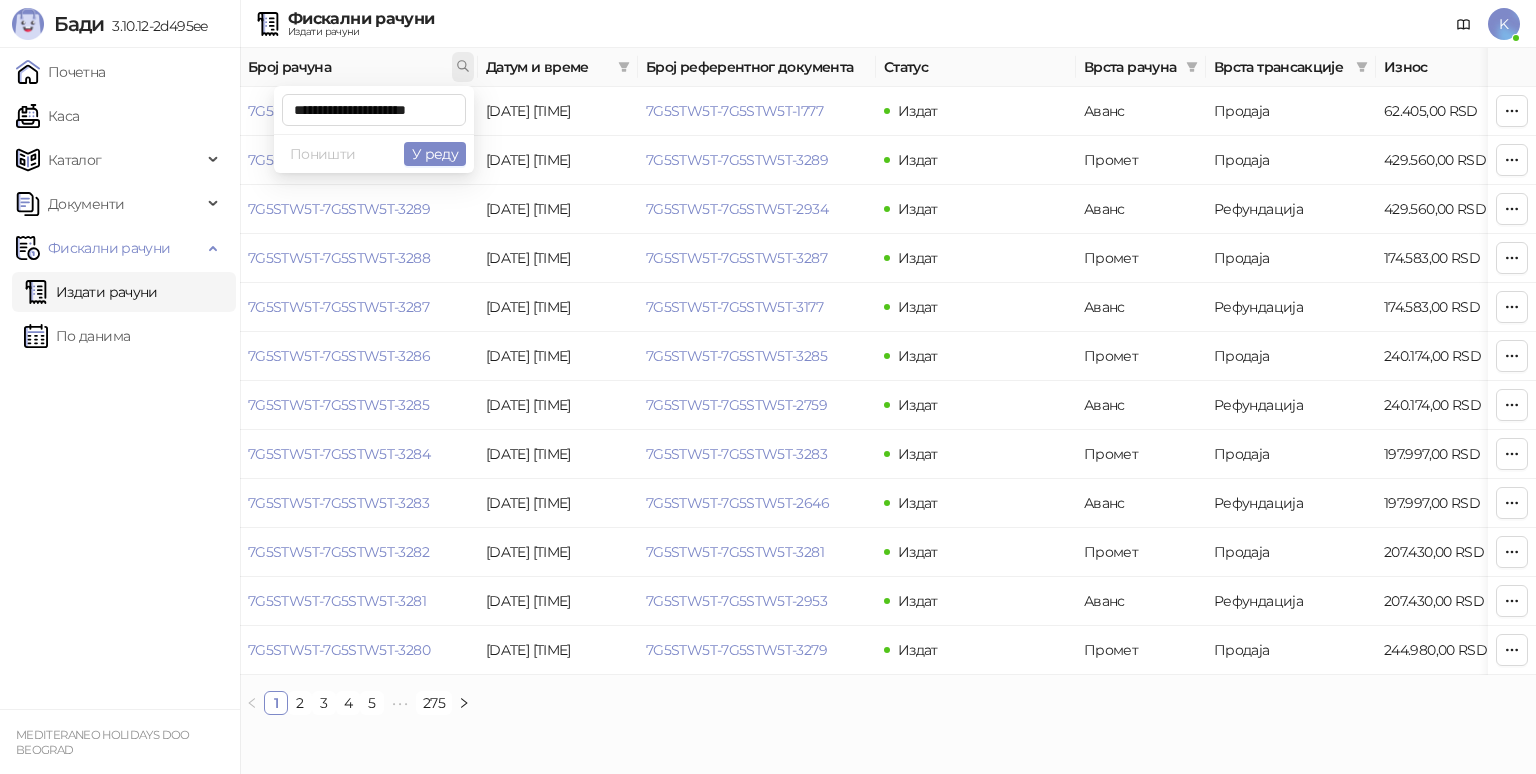 scroll, scrollTop: 0, scrollLeft: 6, axis: horizontal 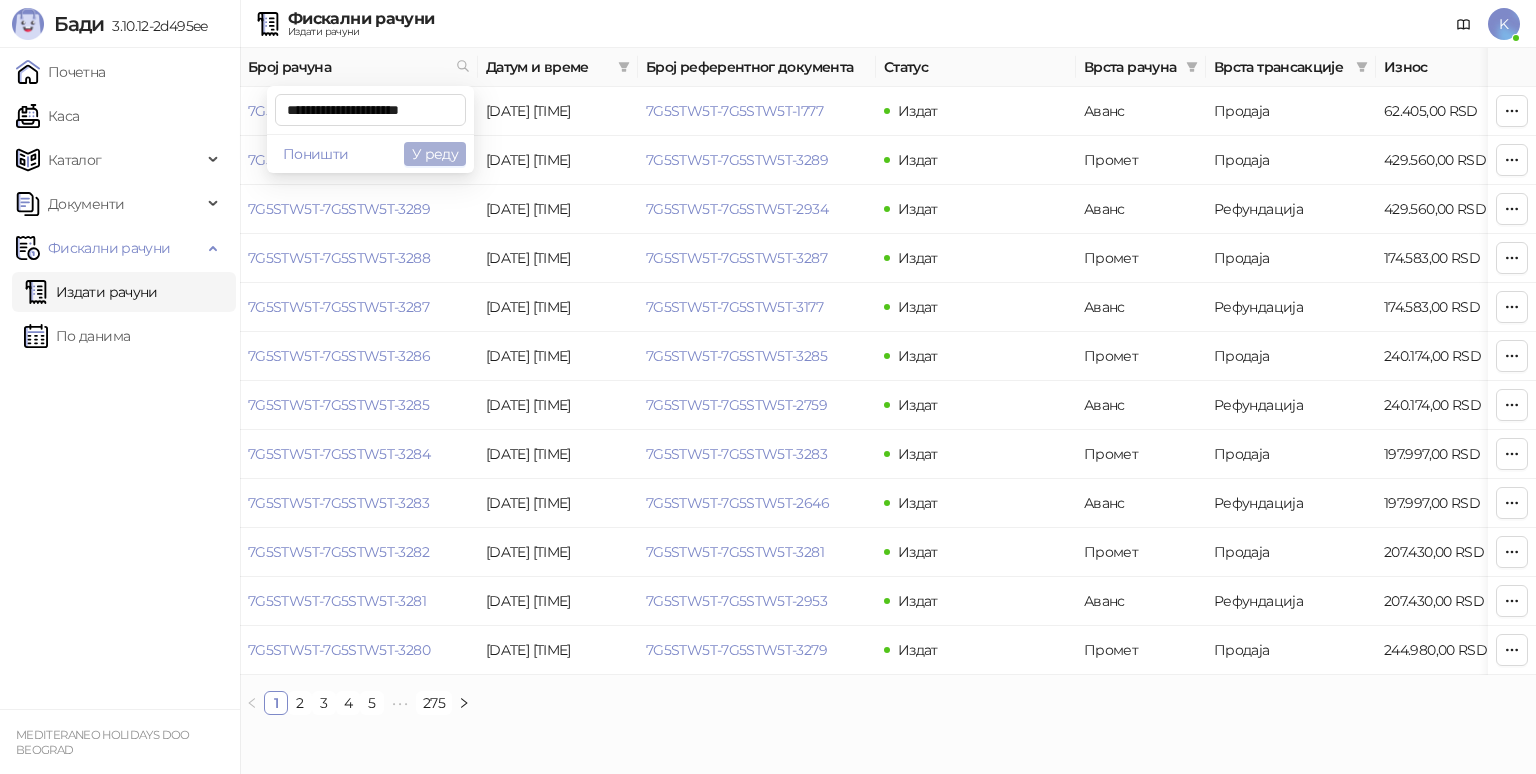 type on "**********" 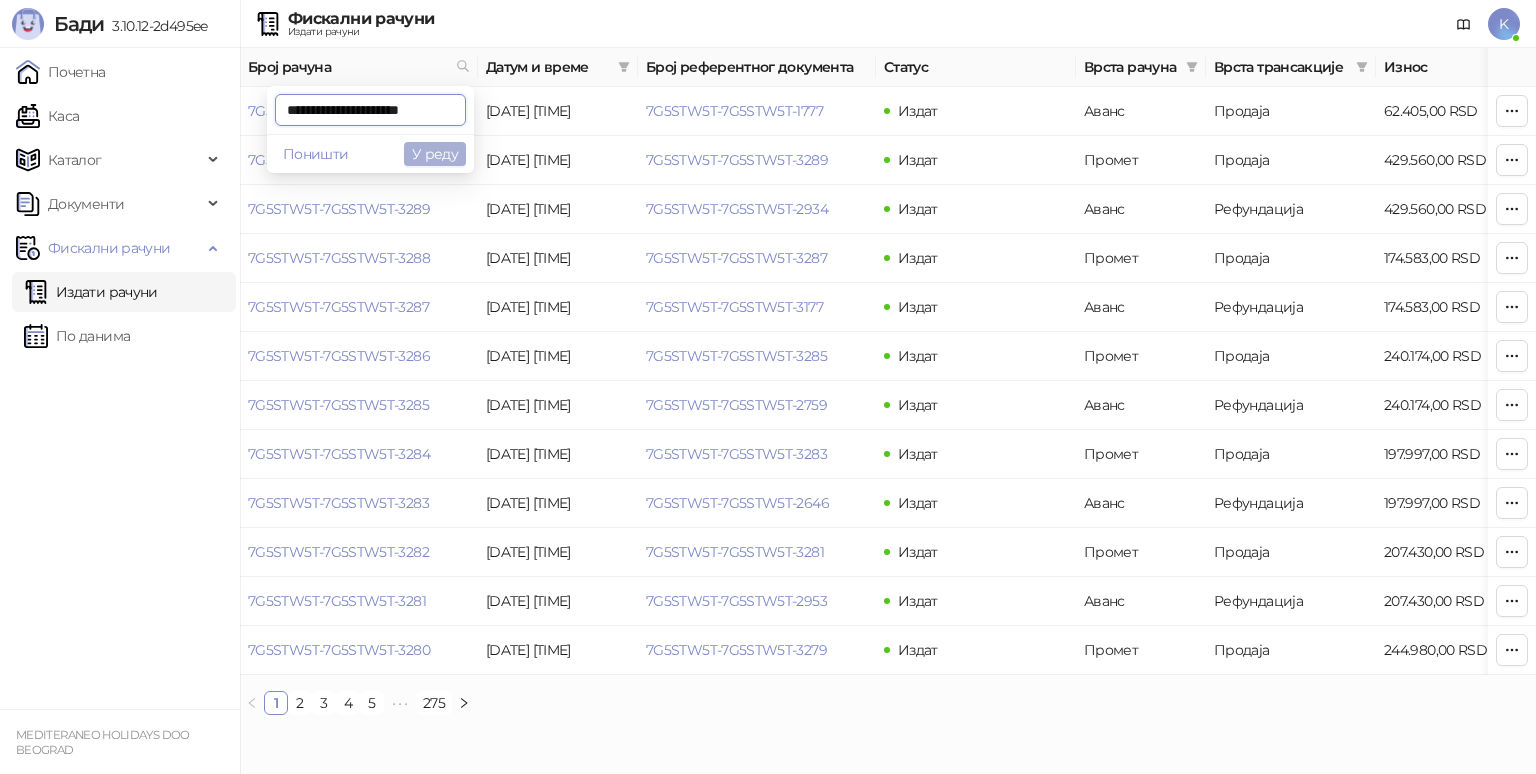 click on "У реду" at bounding box center [435, 154] 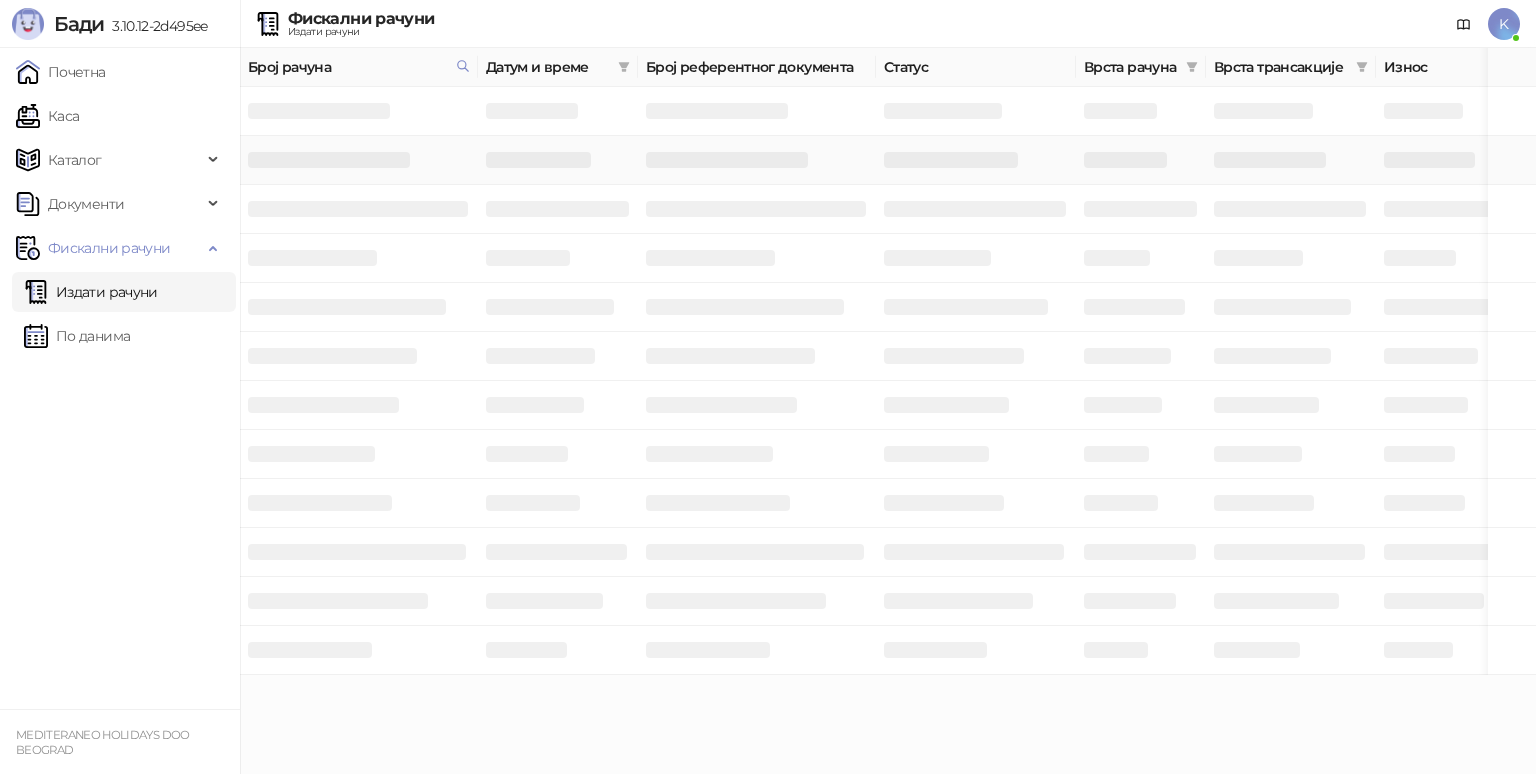 scroll, scrollTop: 0, scrollLeft: 6, axis: horizontal 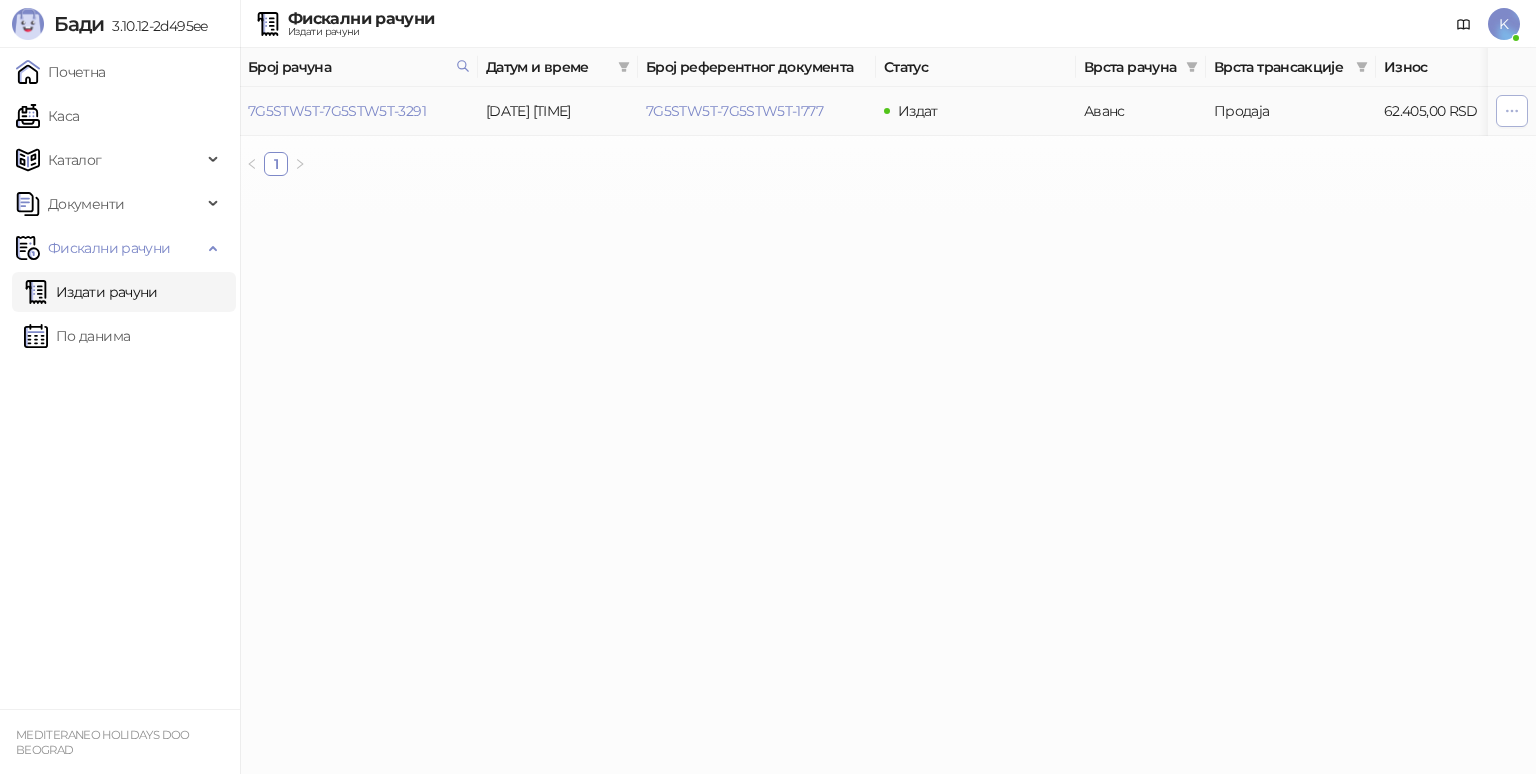 click 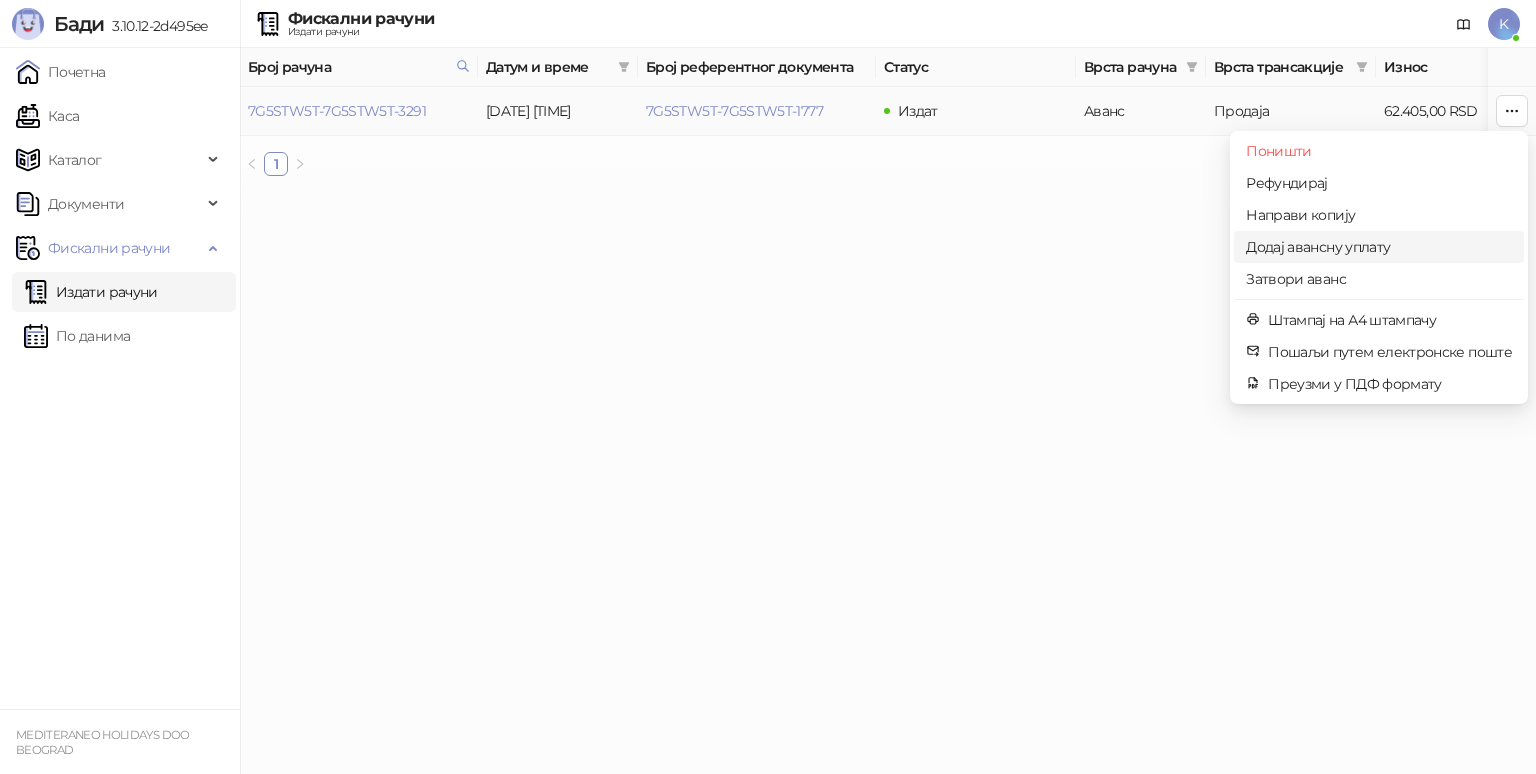 click on "Додај авансну уплату" at bounding box center [1379, 247] 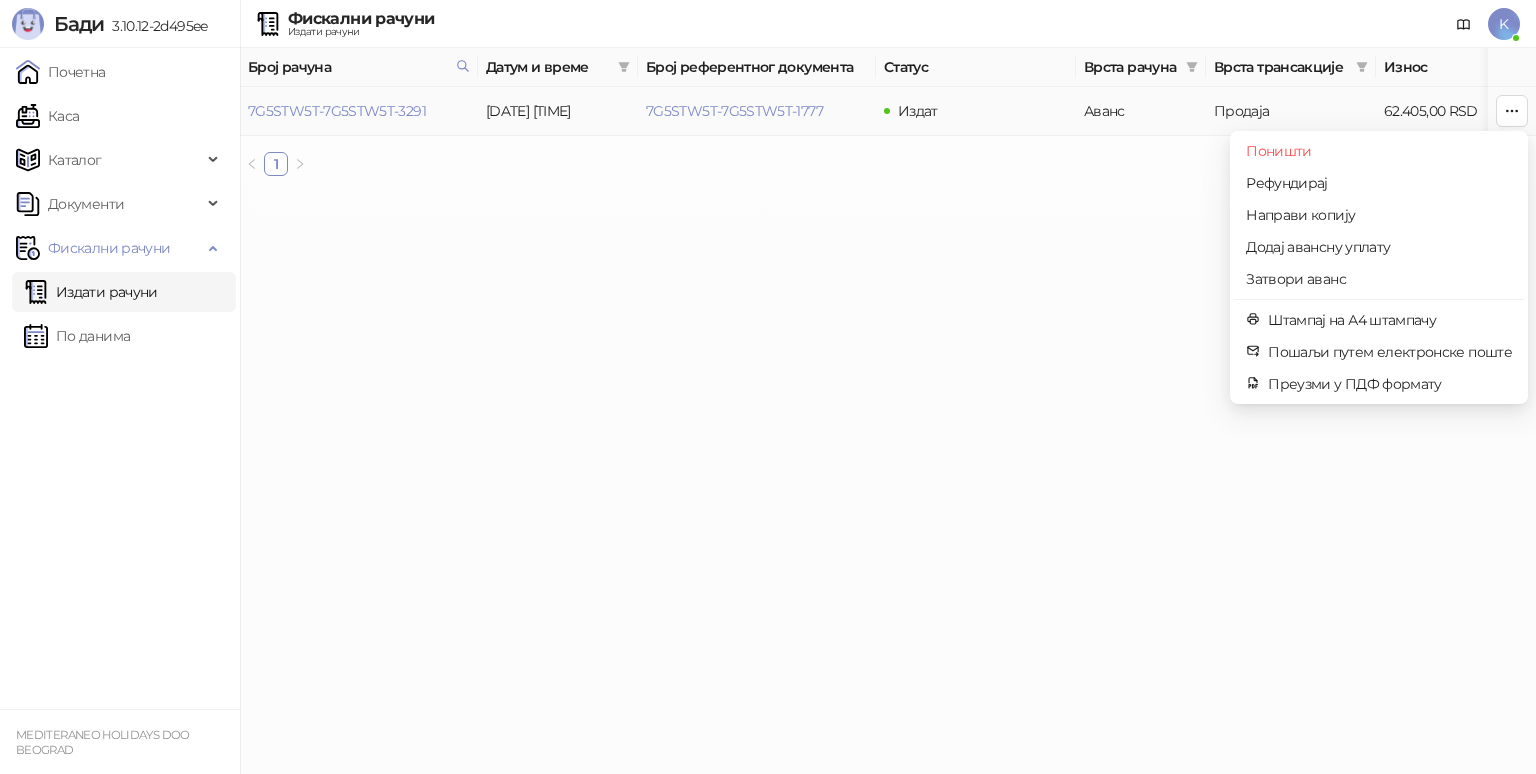 type on "**********" 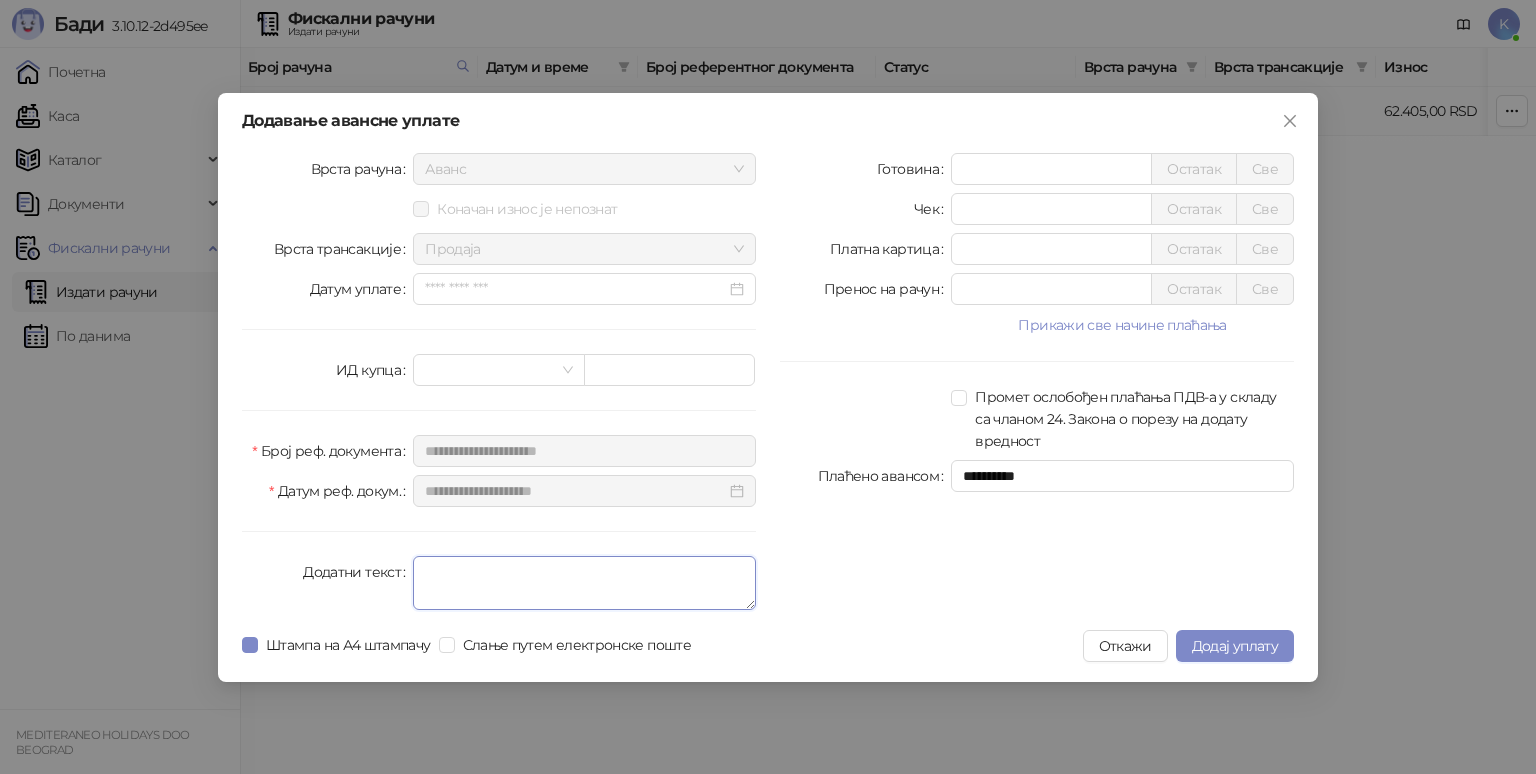 click on "Додатни текст" at bounding box center (584, 583) 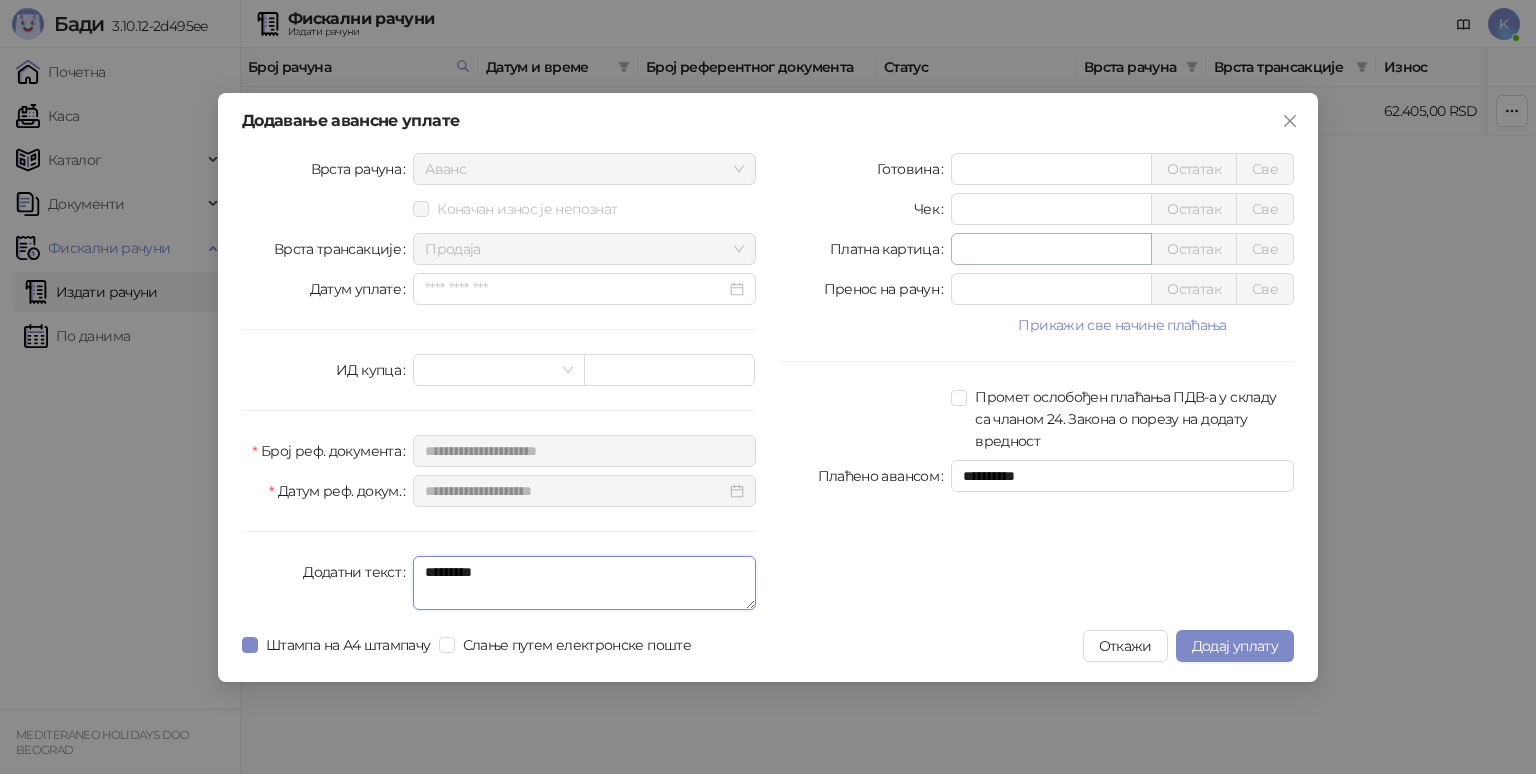 type on "*********" 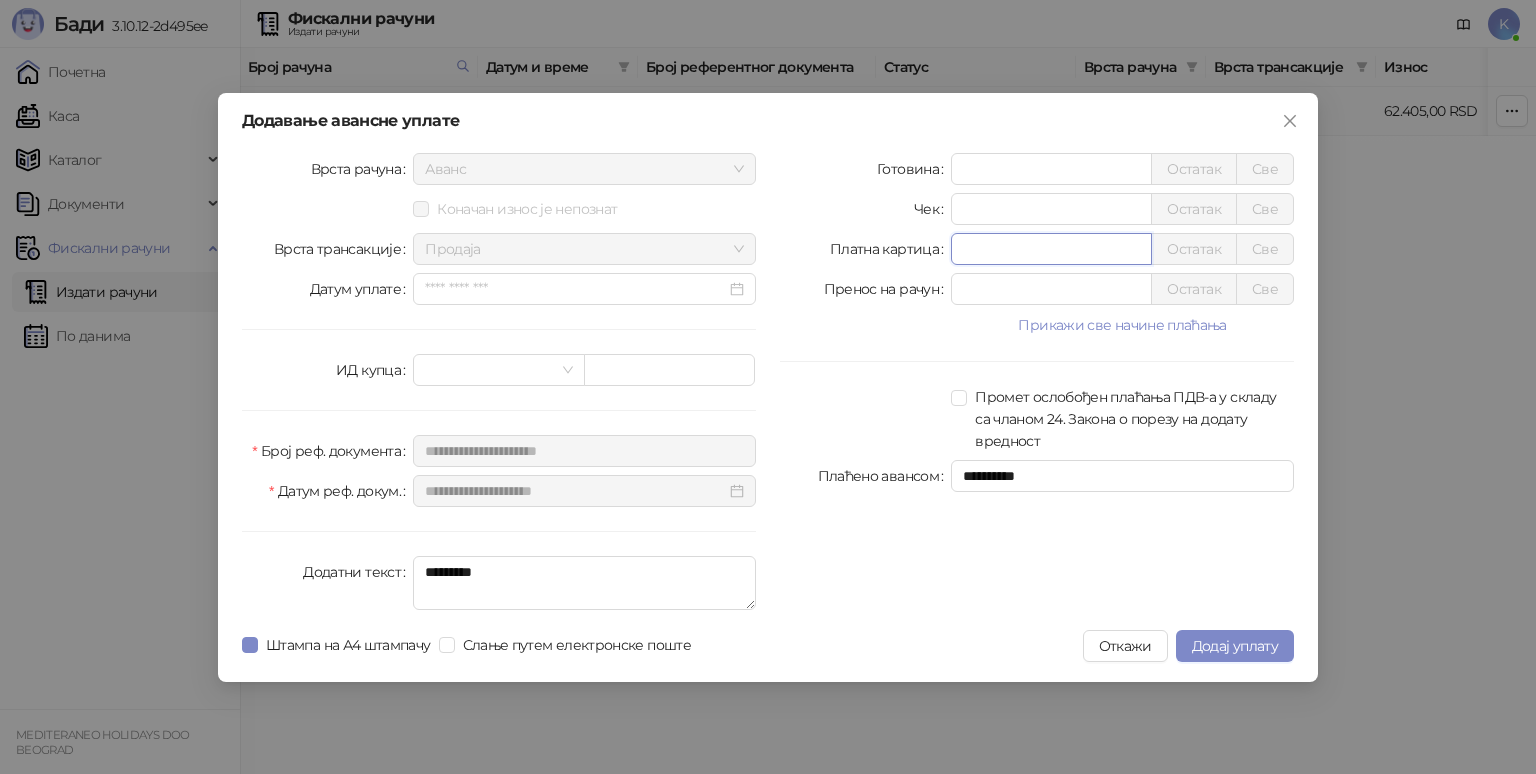click on "*" at bounding box center (1051, 249) 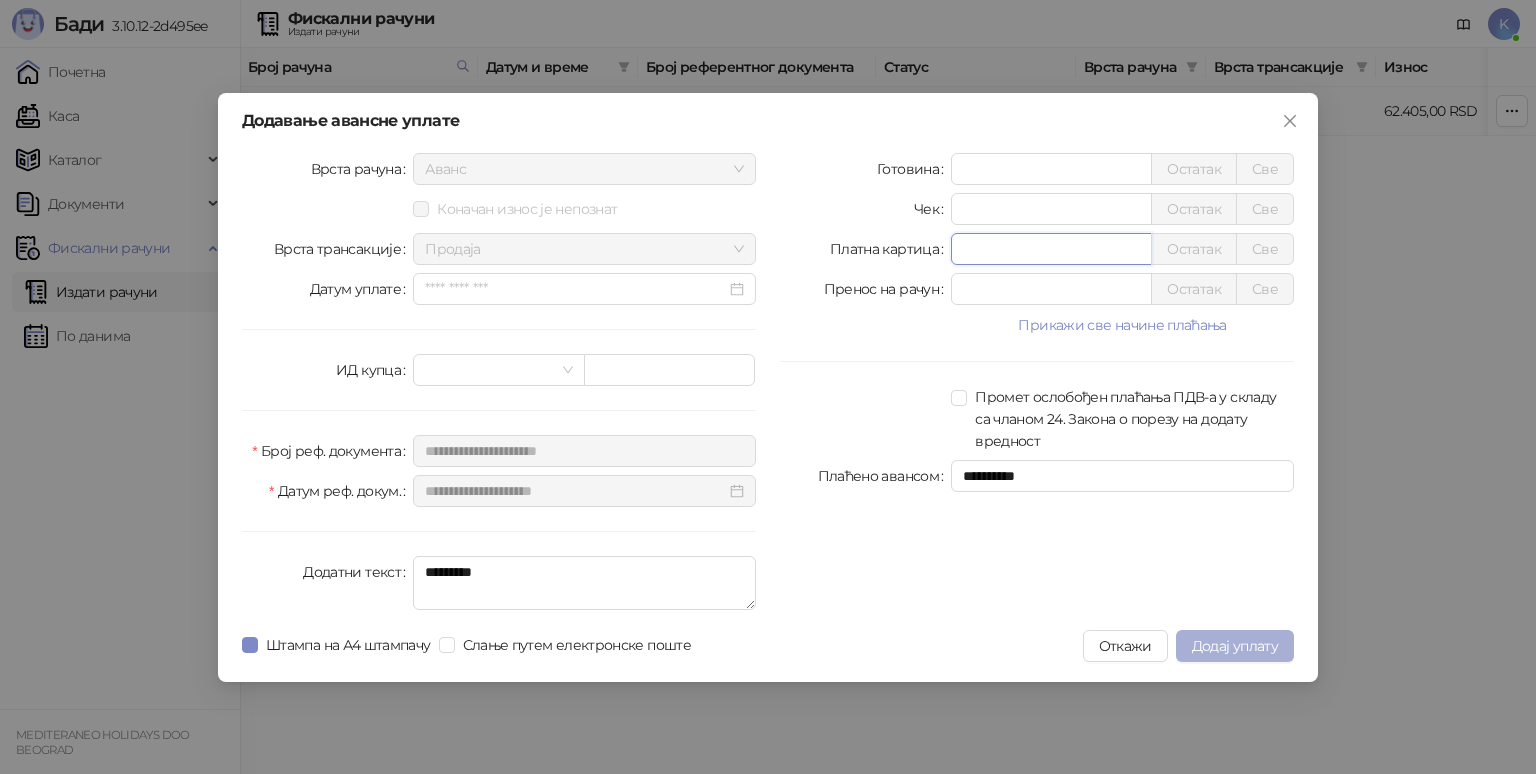 type on "*****" 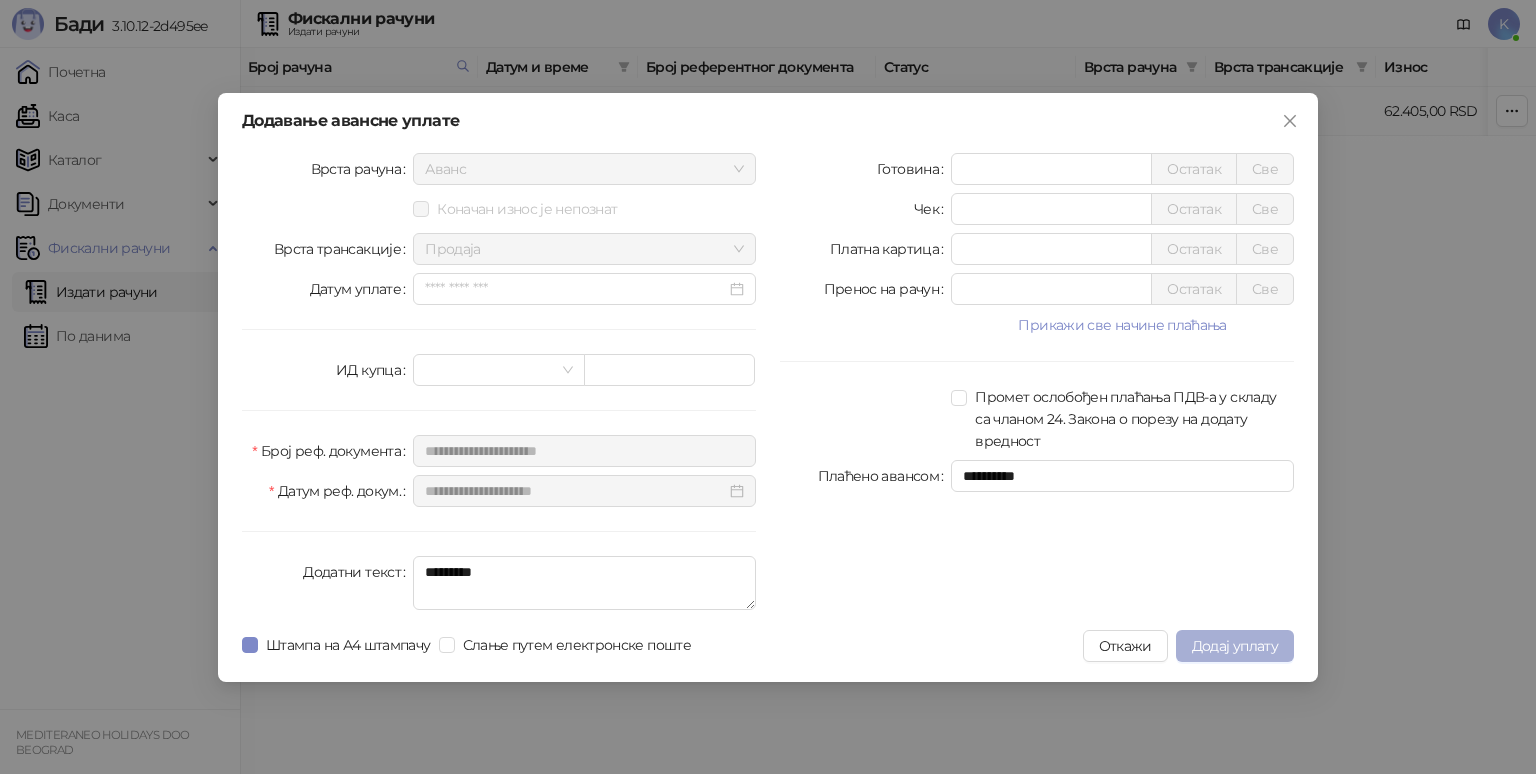 click on "Додај уплату" at bounding box center [1235, 646] 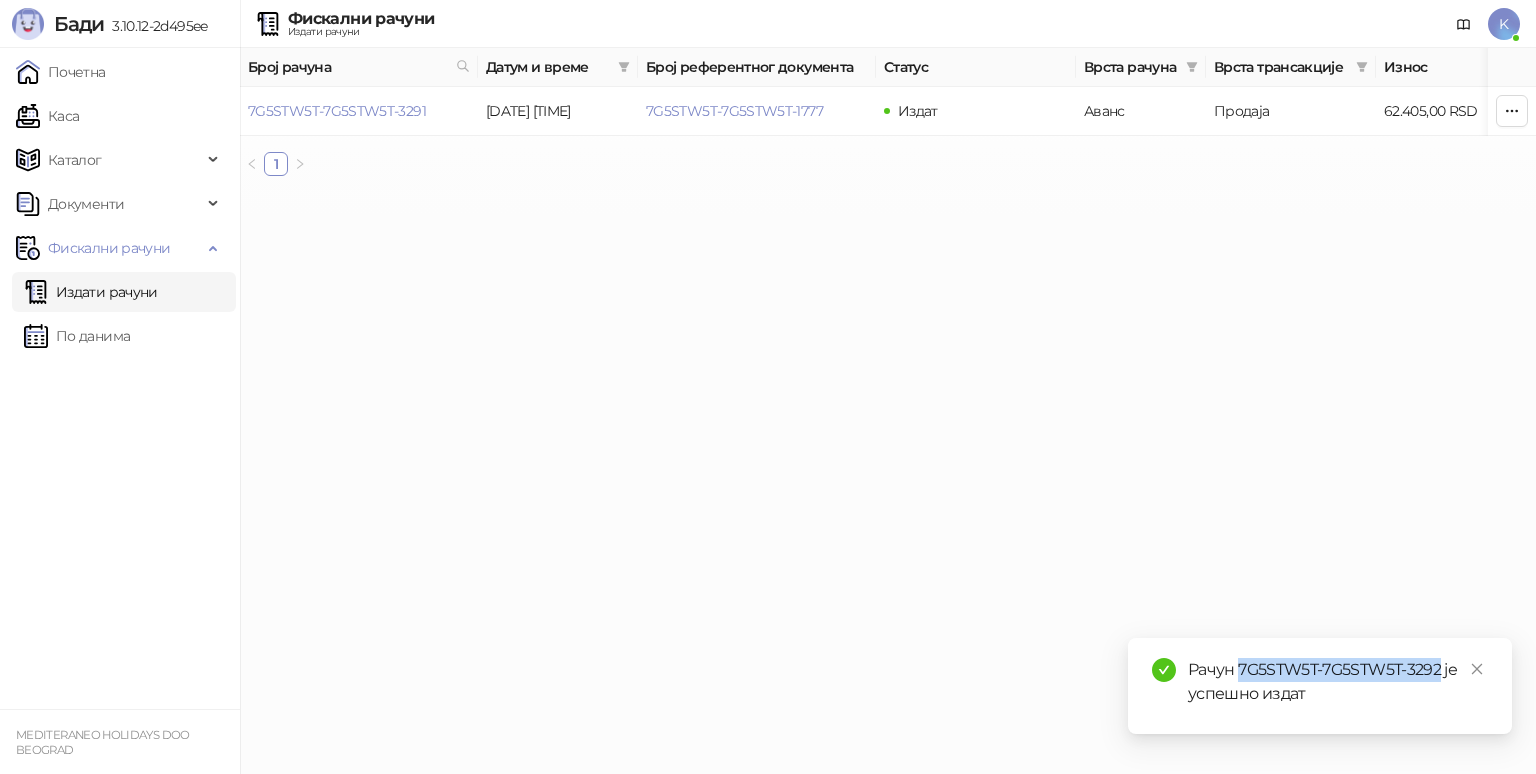 drag, startPoint x: 1240, startPoint y: 668, endPoint x: 1440, endPoint y: 679, distance: 200.30228 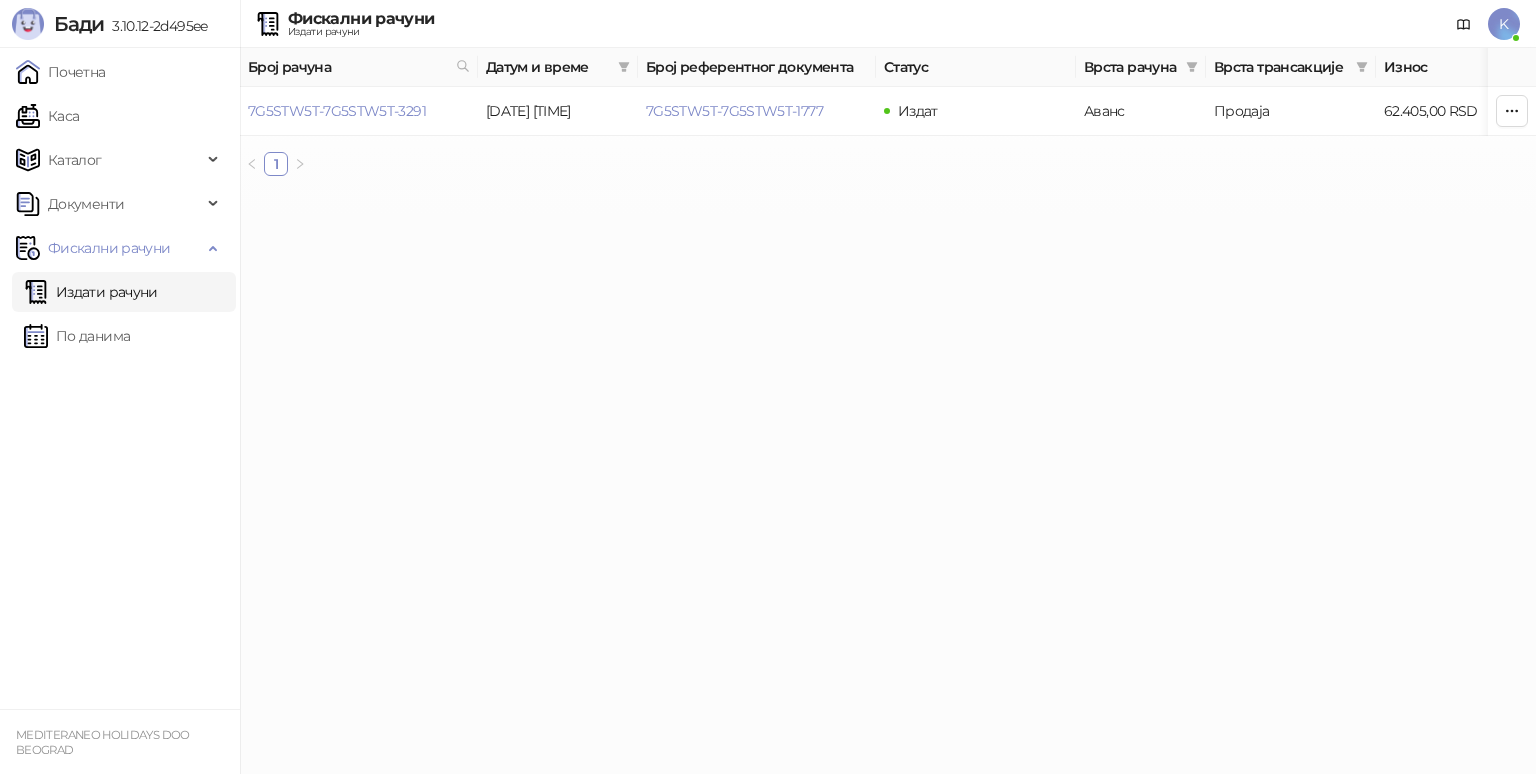 click on "Издати рачуни" at bounding box center [91, 292] 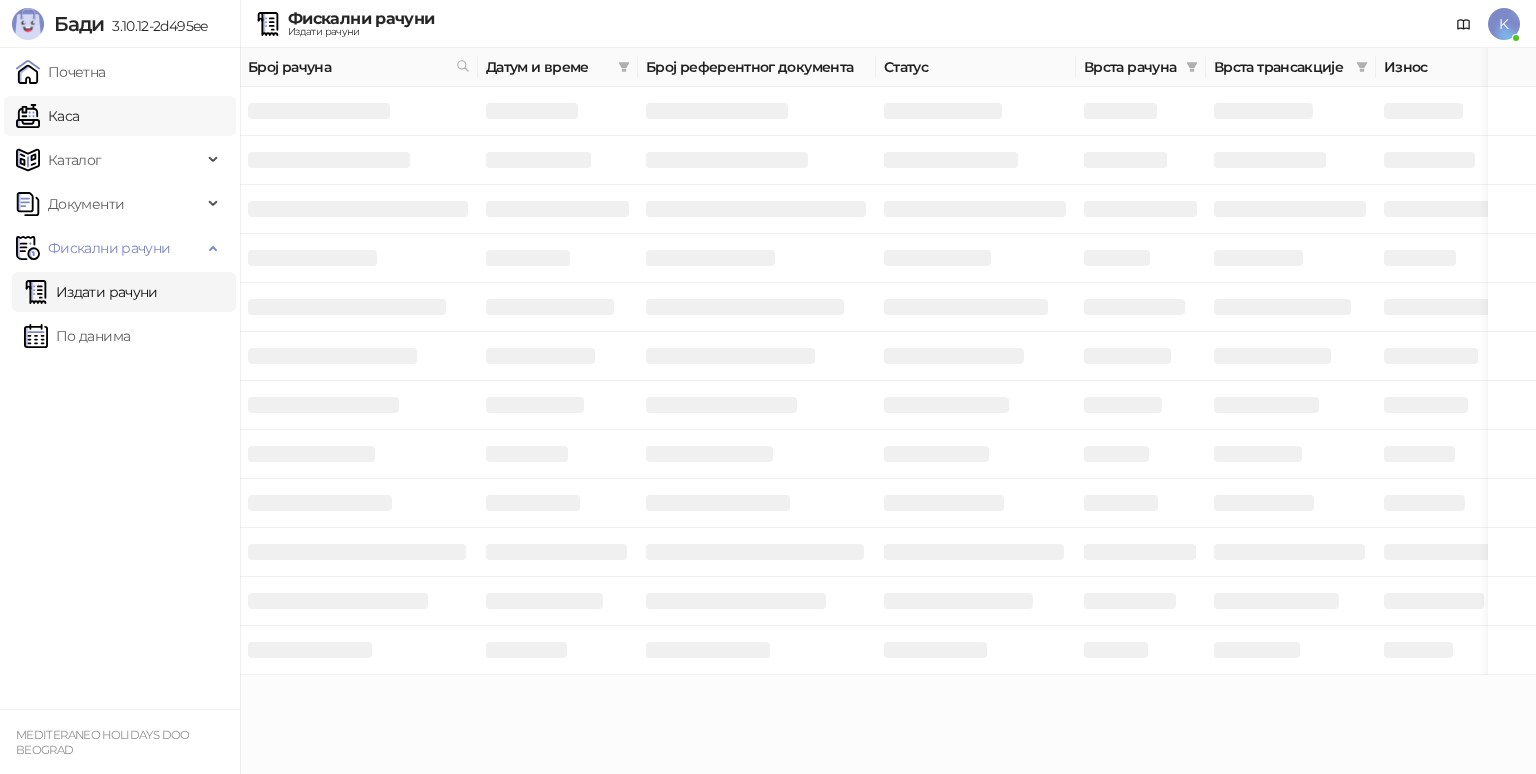 click on "Каса" at bounding box center (47, 116) 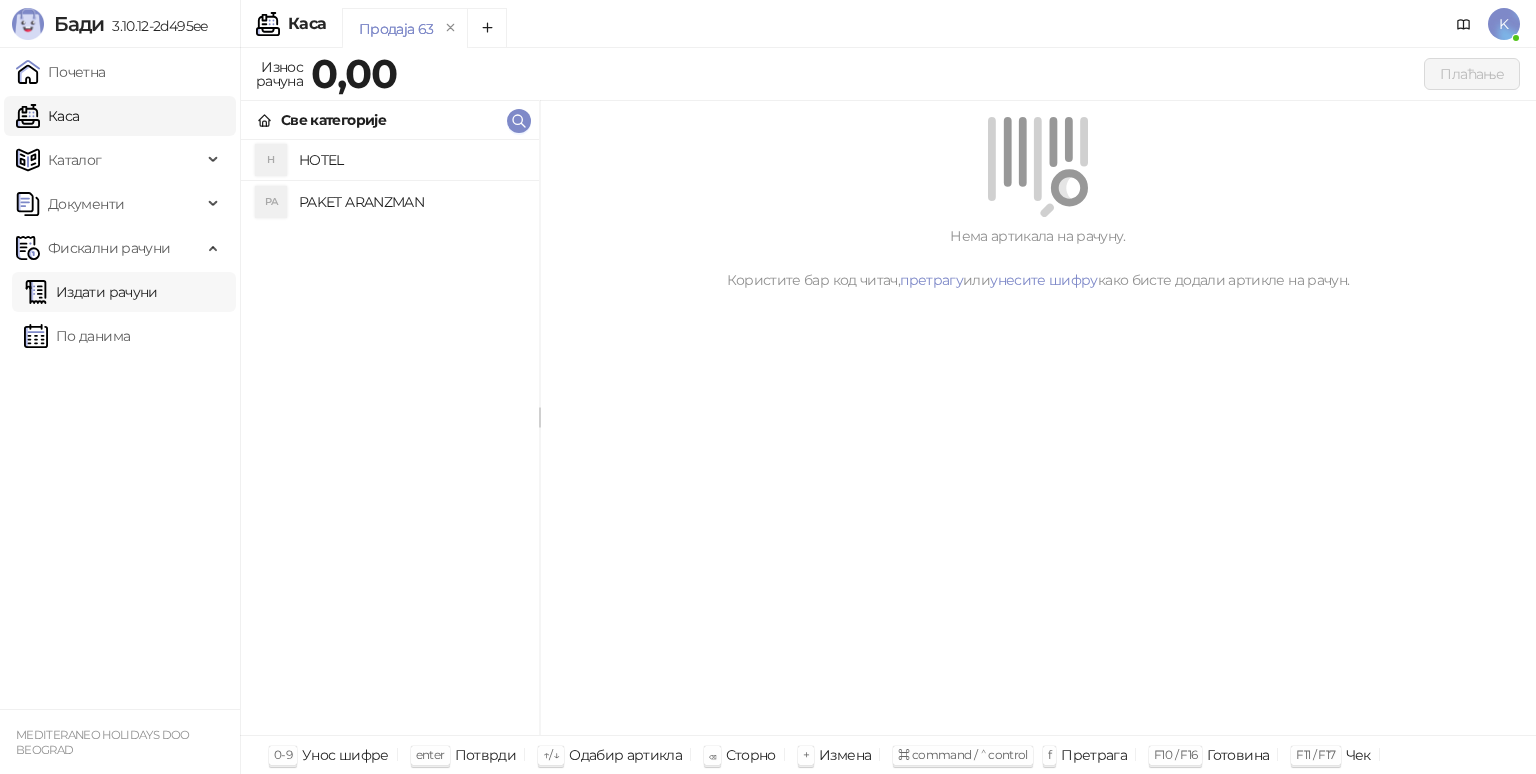 click on "Издати рачуни" at bounding box center (91, 292) 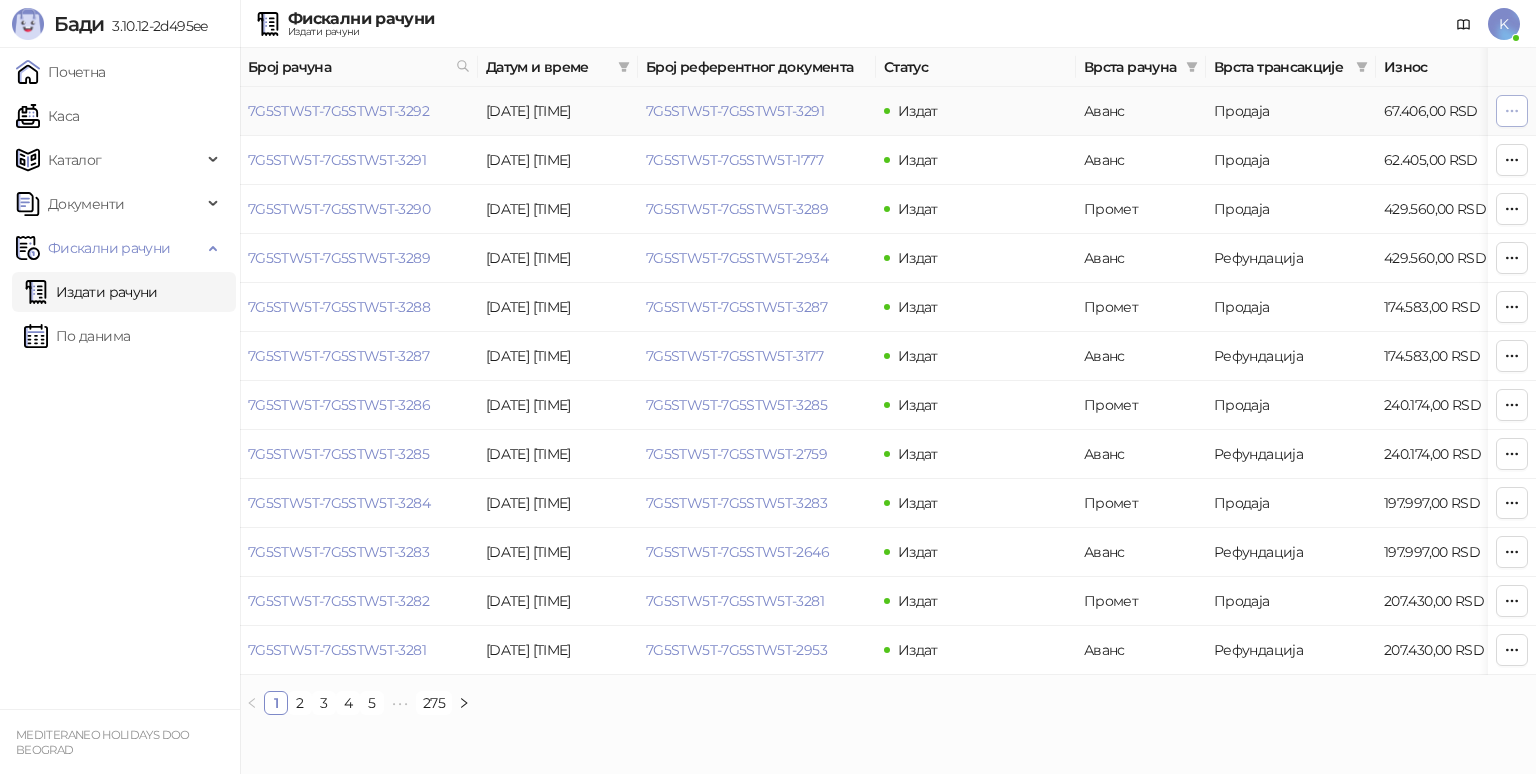 click 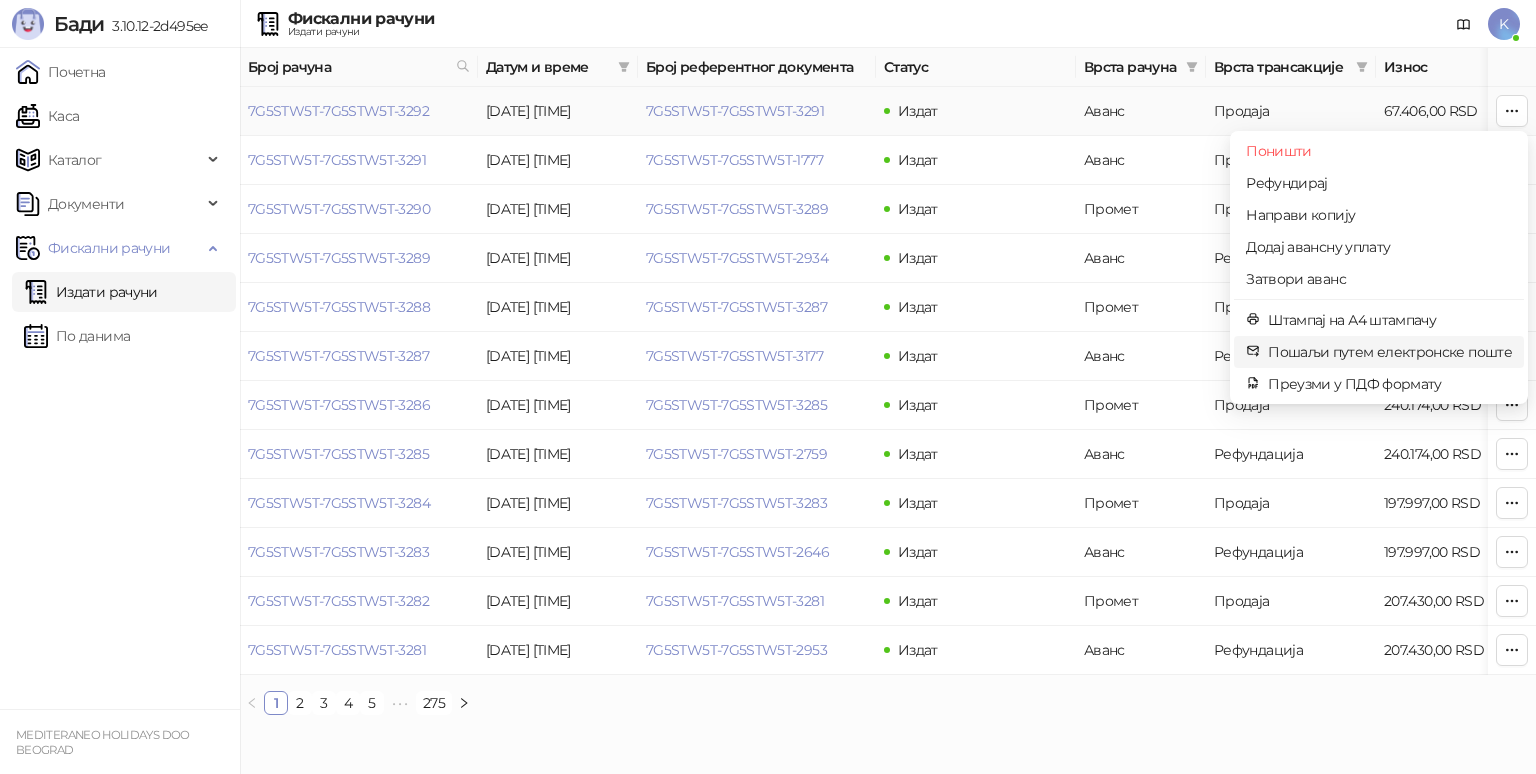 click on "Пошаљи путем електронске поште" at bounding box center [1390, 352] 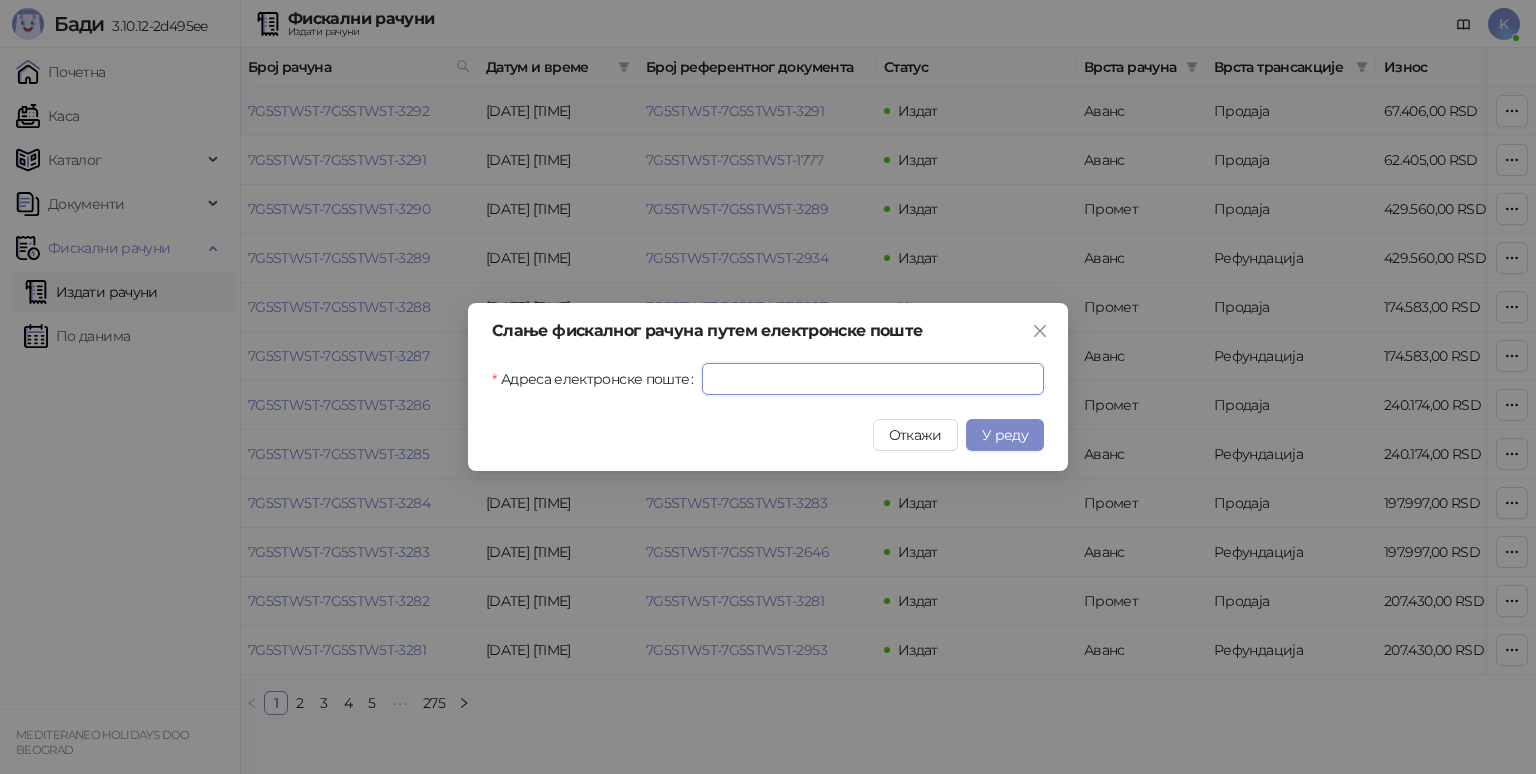 click on "Адреса електронске поште" at bounding box center (873, 379) 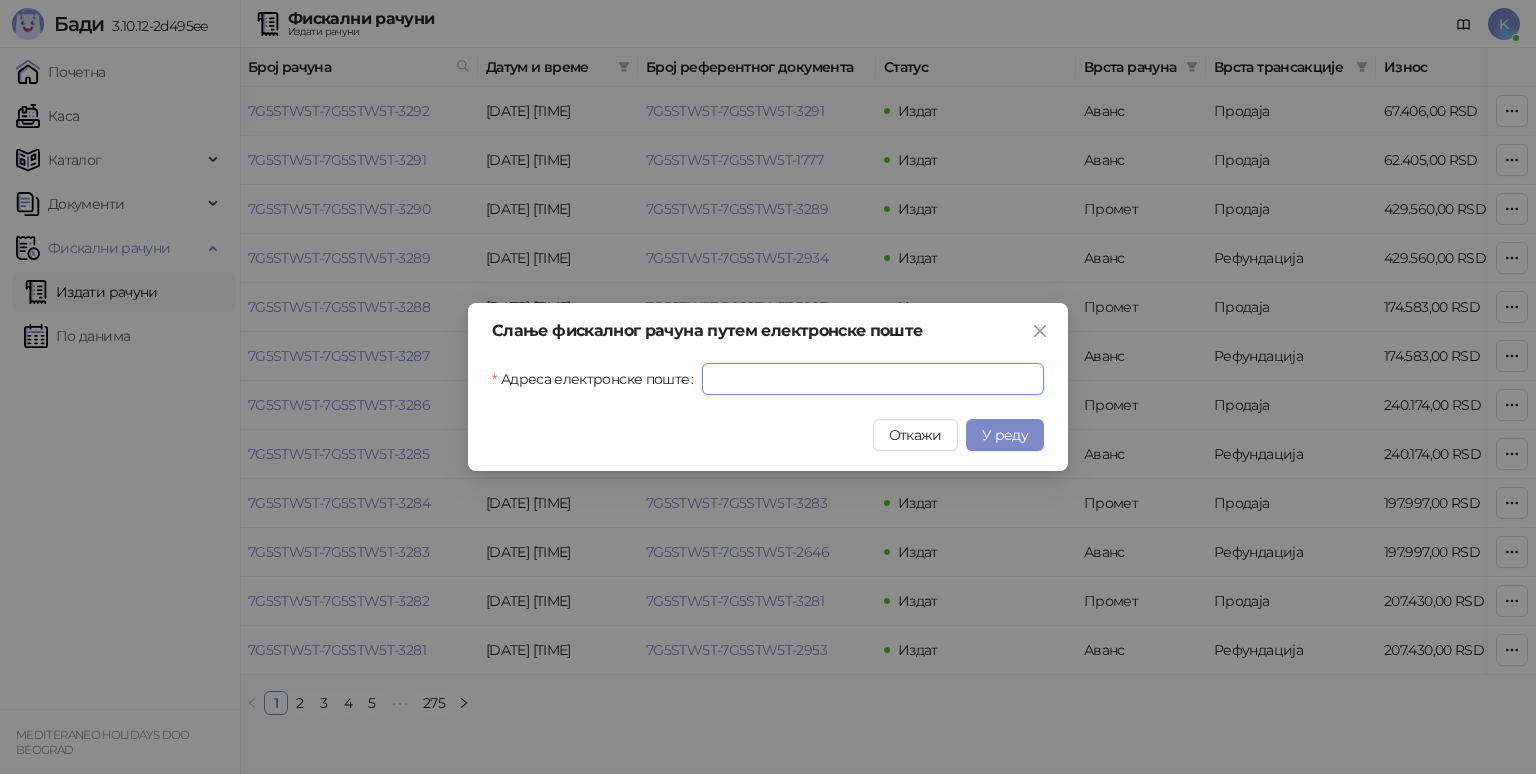 paste on "**********" 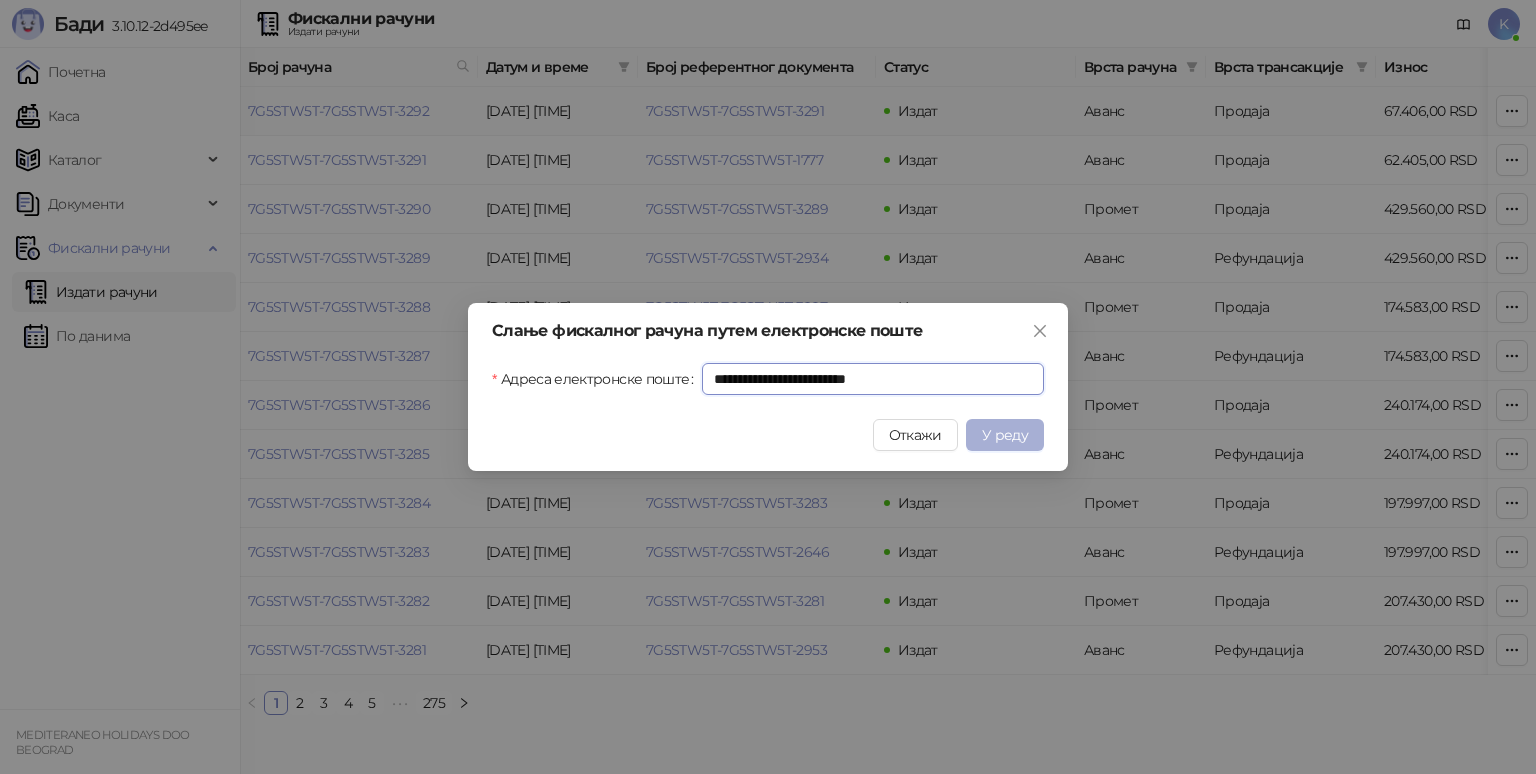 type on "**********" 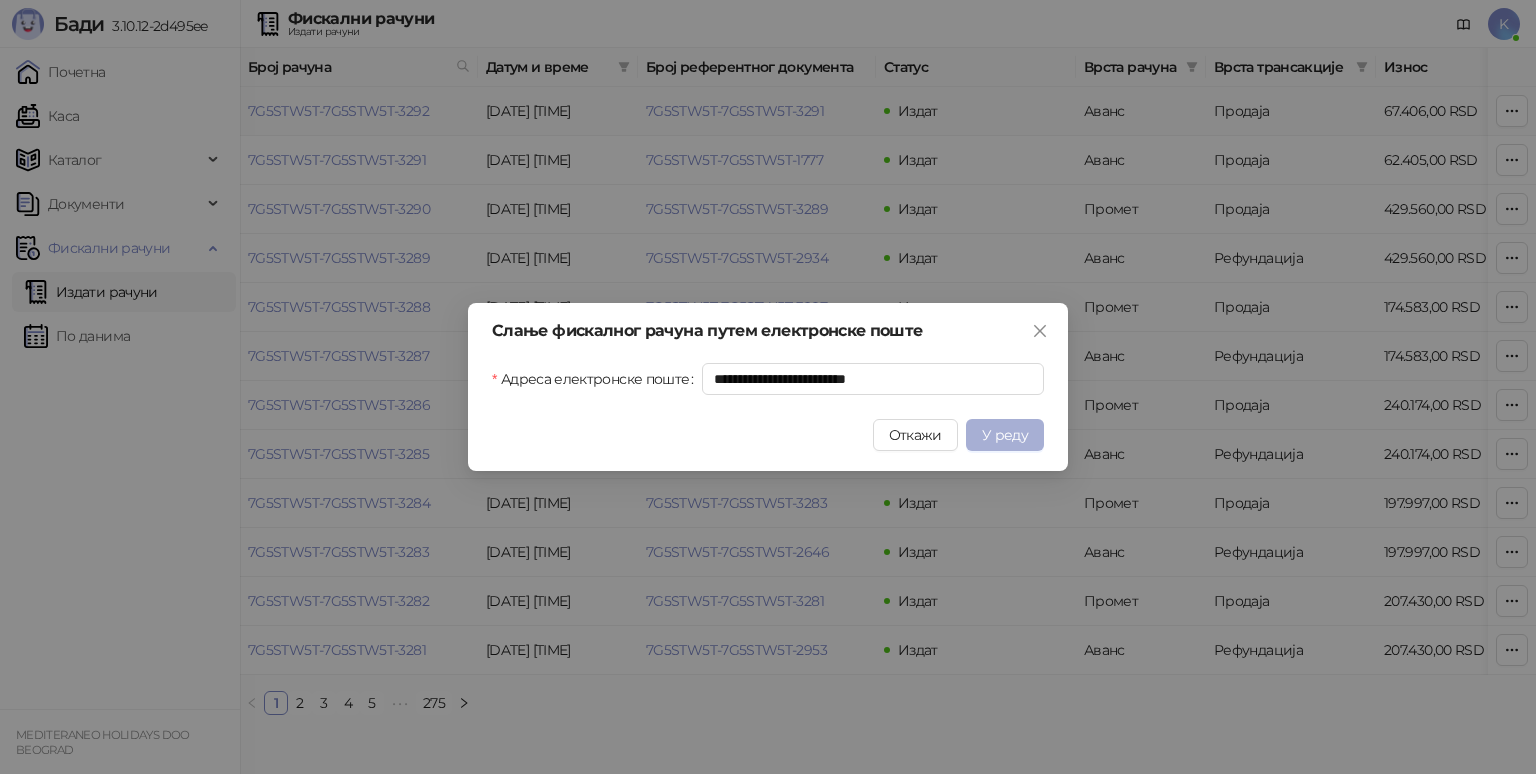 click on "У реду" at bounding box center (1005, 435) 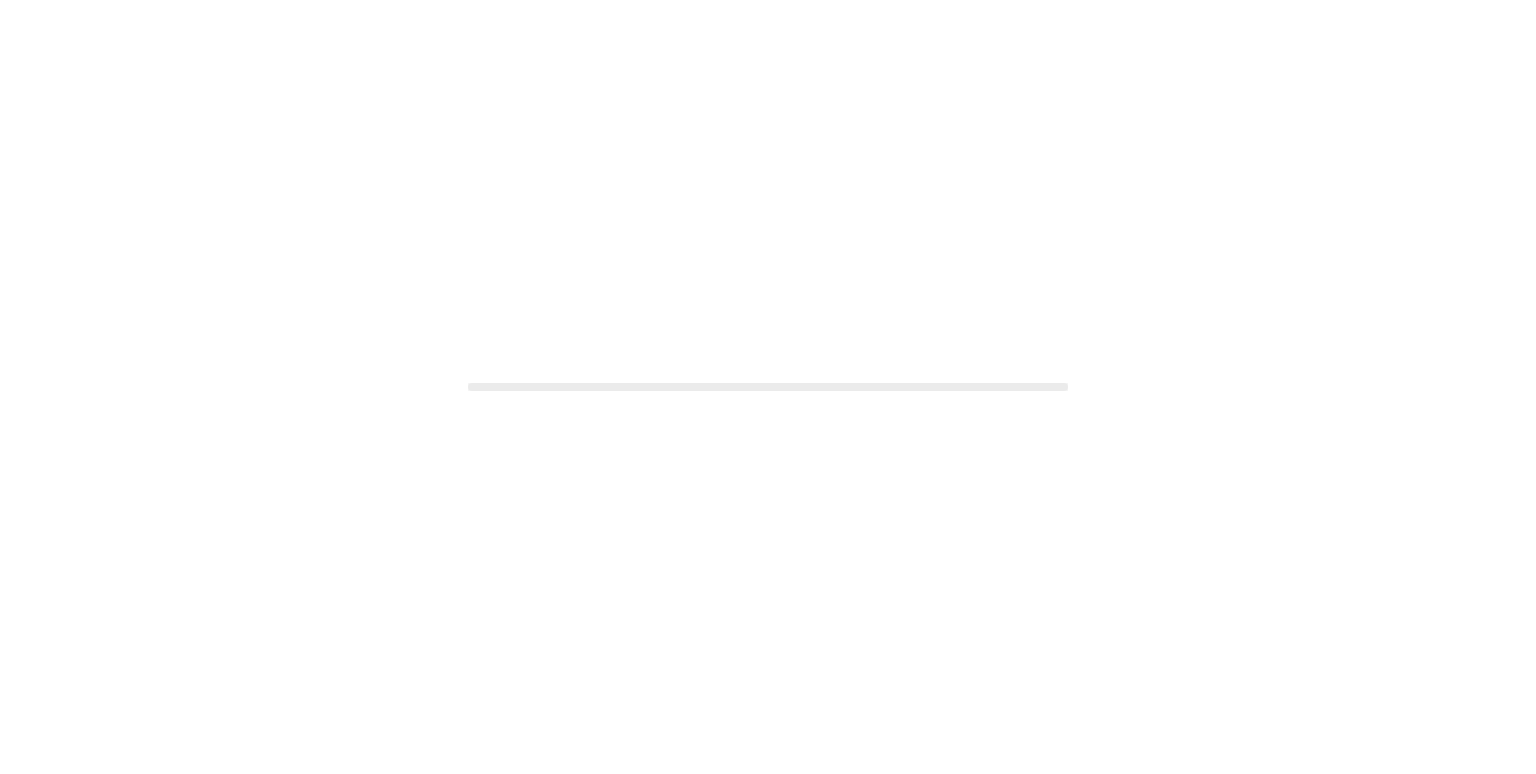 scroll, scrollTop: 0, scrollLeft: 0, axis: both 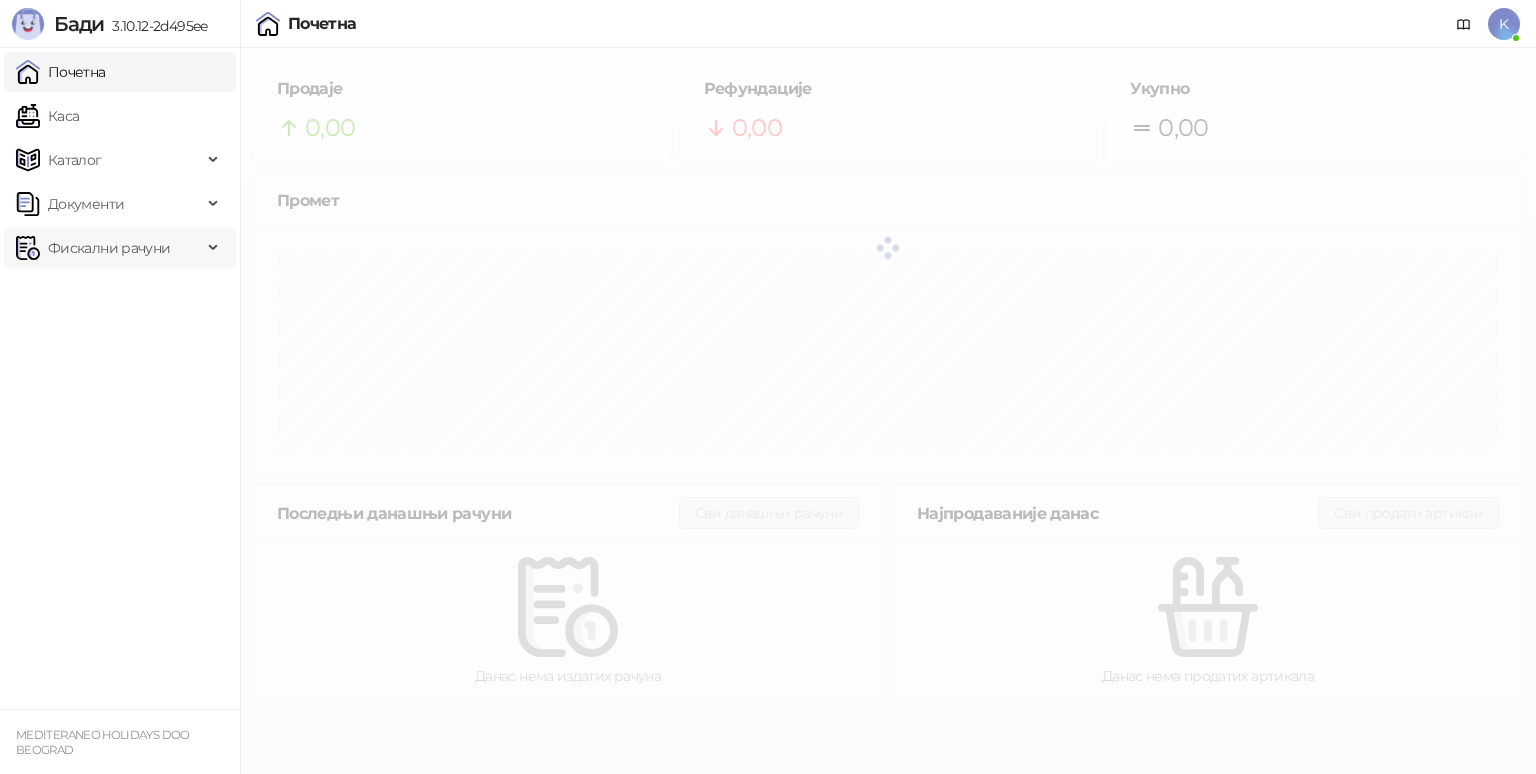 click on "Фискални рачуни" at bounding box center [109, 248] 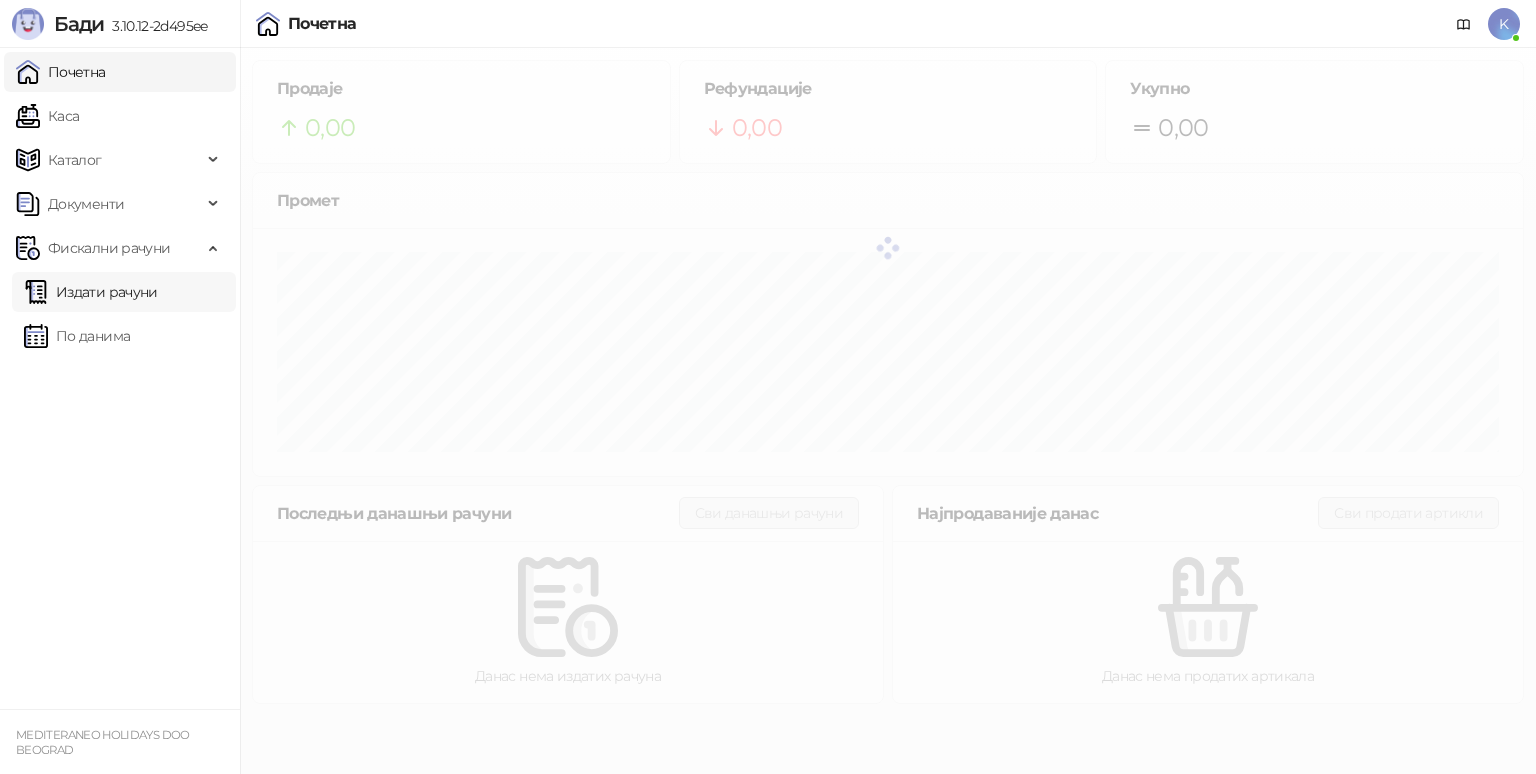 click on "Издати рачуни" at bounding box center [91, 292] 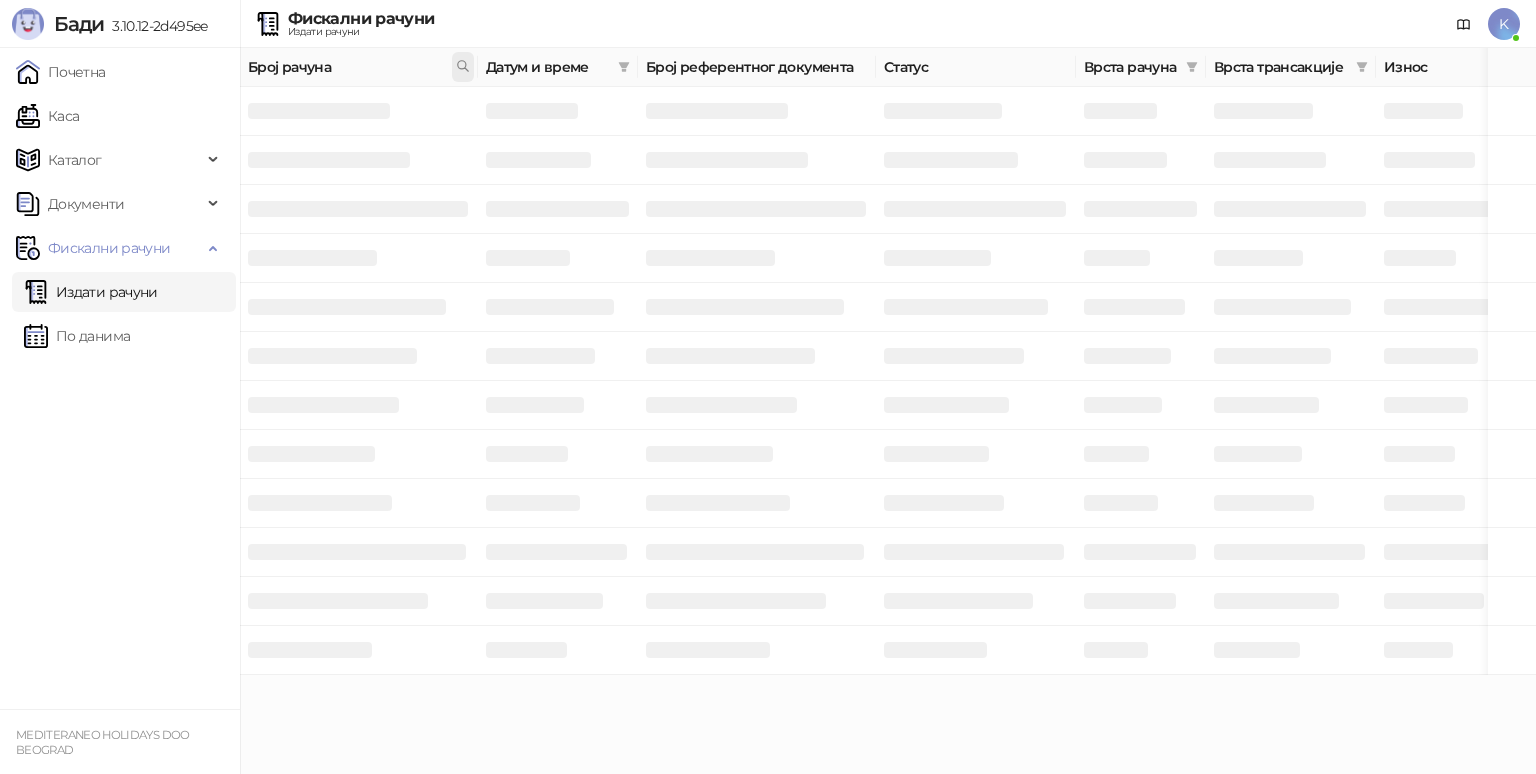 click 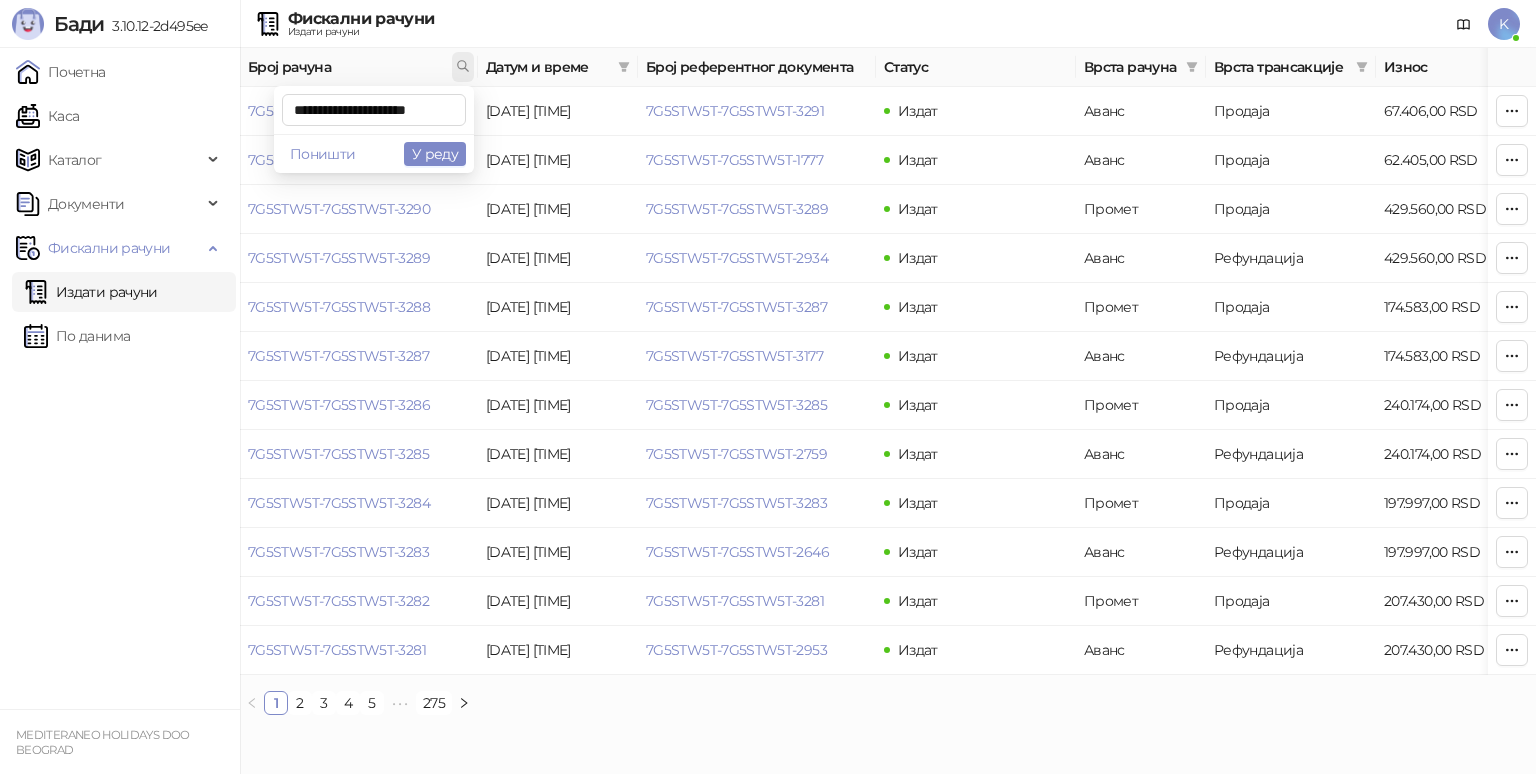 scroll, scrollTop: 0, scrollLeft: 10, axis: horizontal 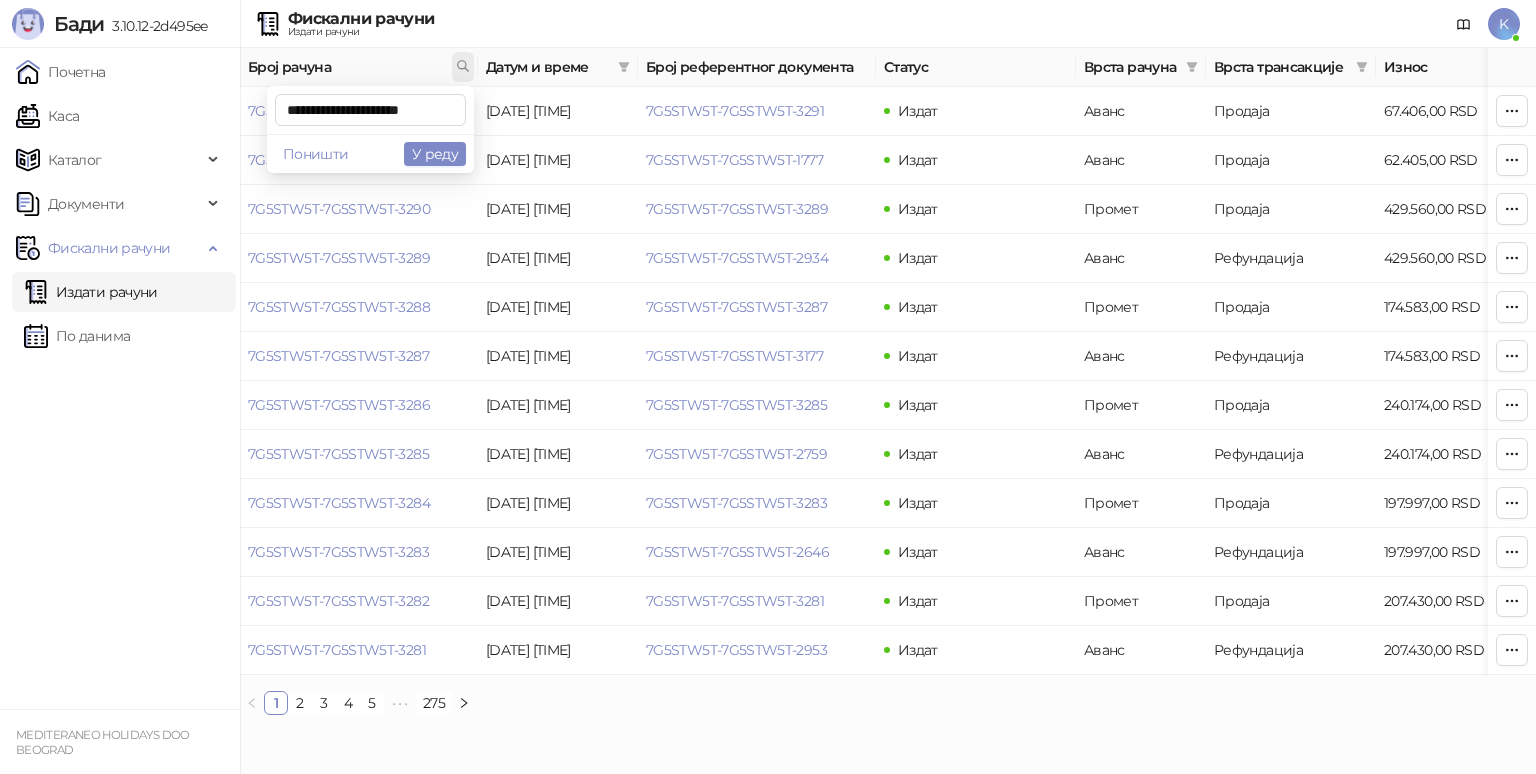 type on "**********" 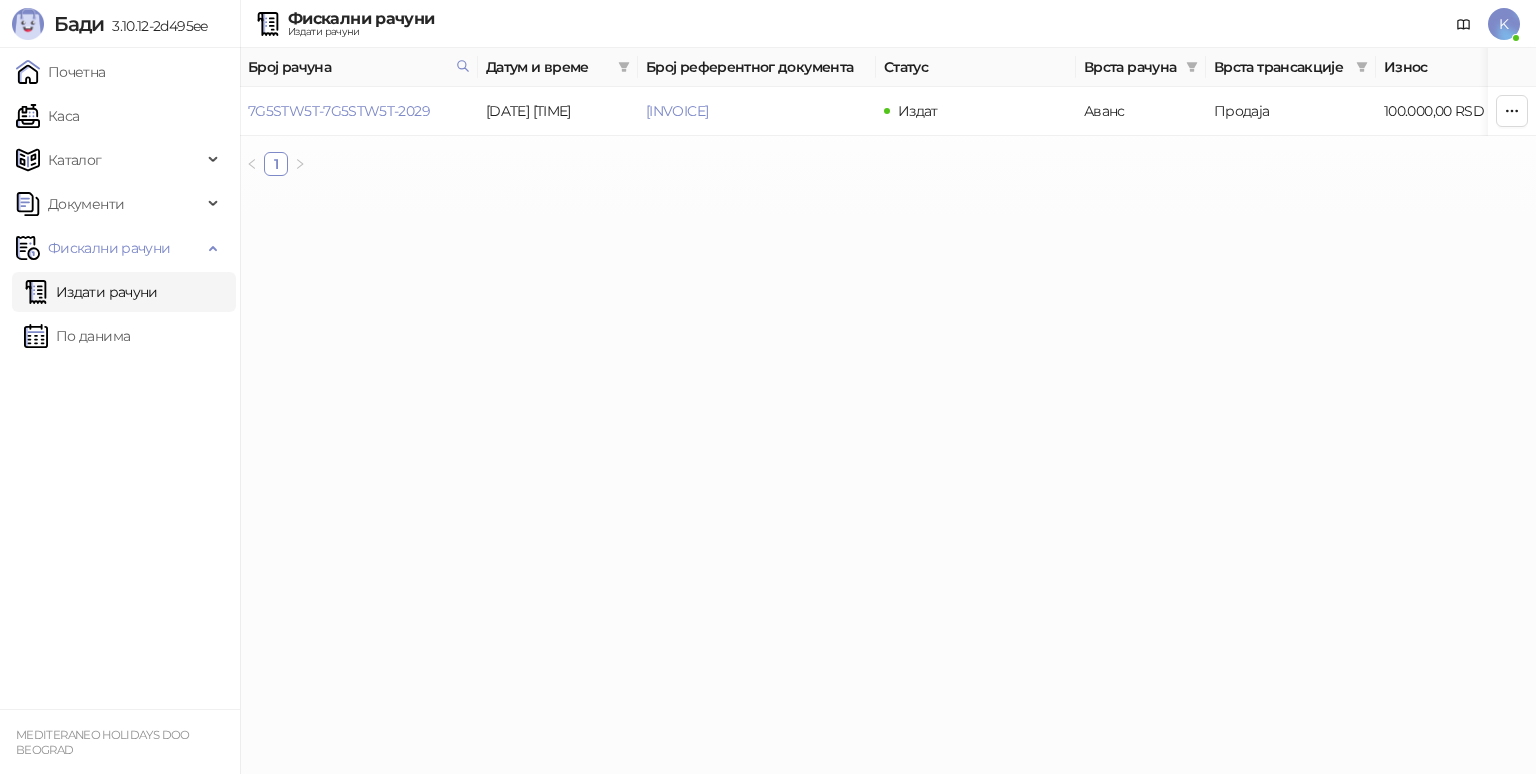 scroll, scrollTop: 0, scrollLeft: 161, axis: horizontal 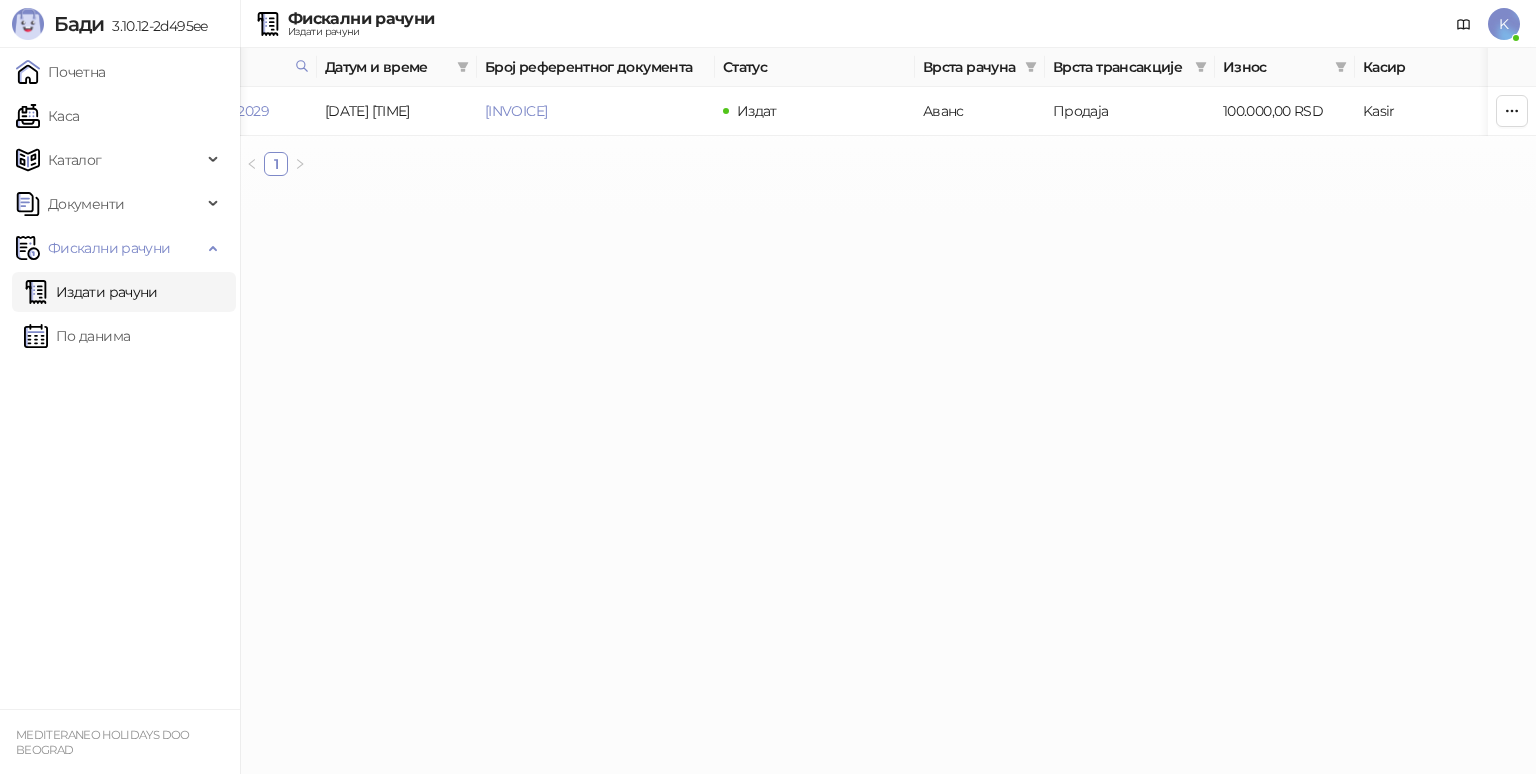 click on "**********" at bounding box center [768, 96] 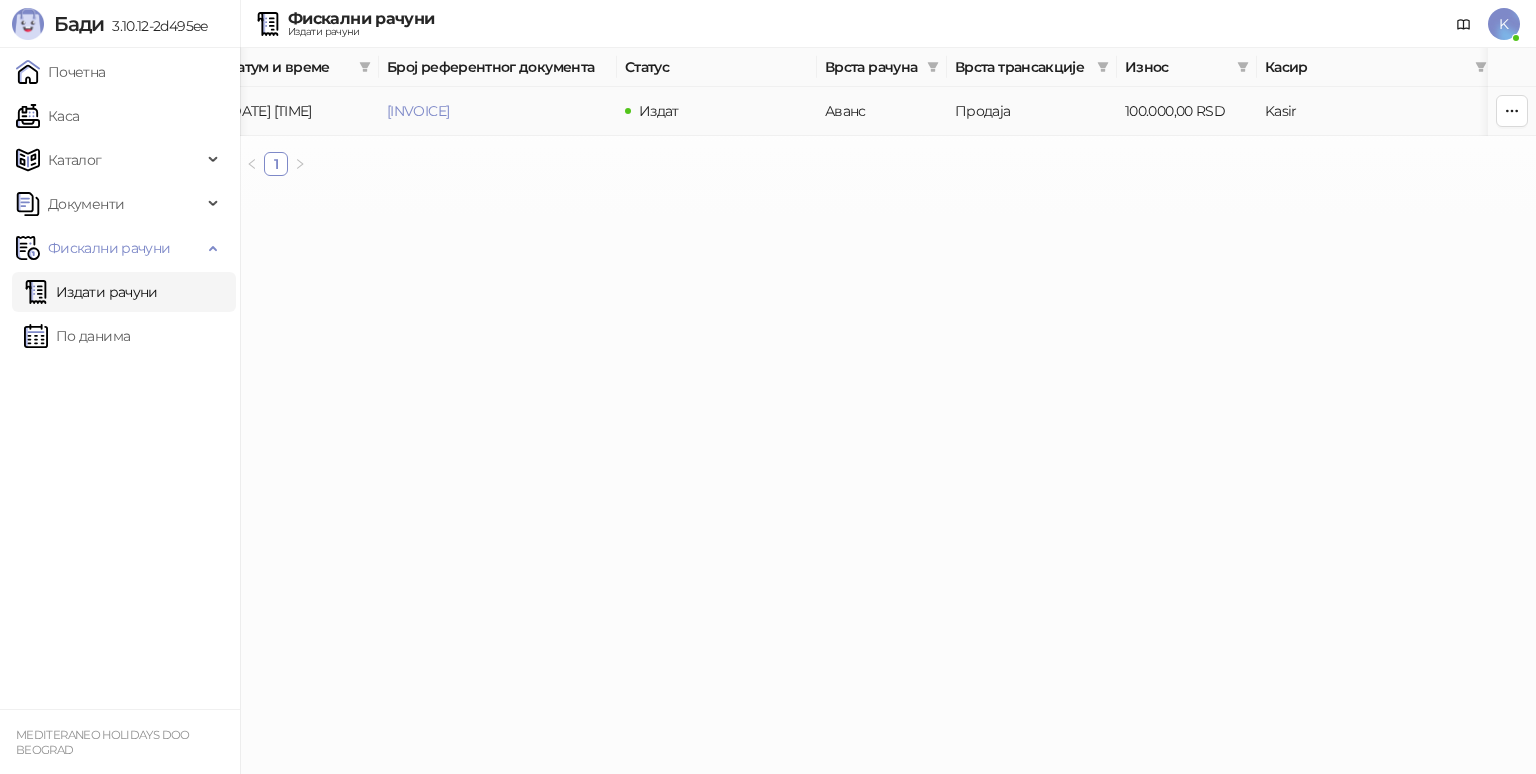 click at bounding box center [1512, 111] 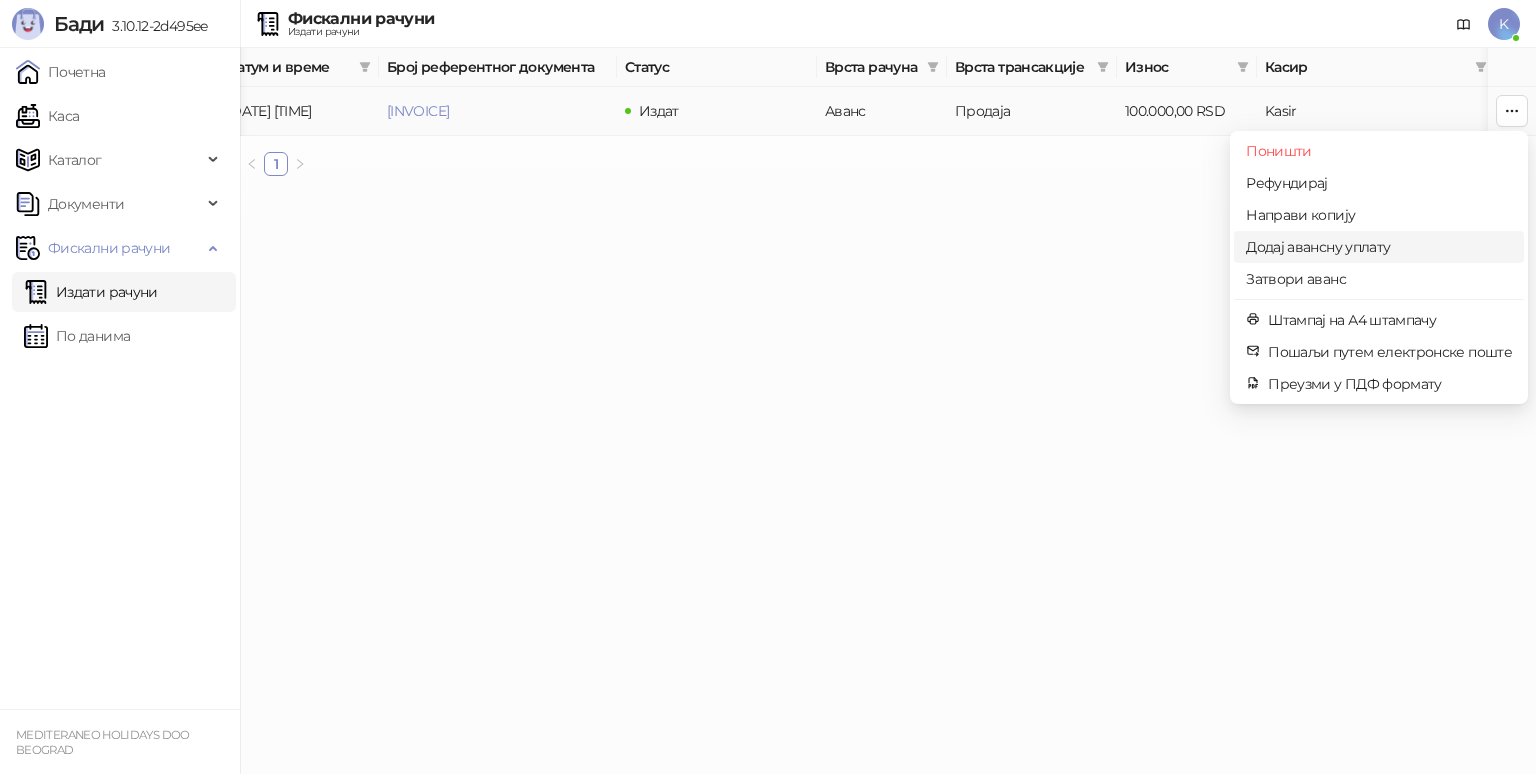 click on "Додај авансну уплату" at bounding box center [1379, 247] 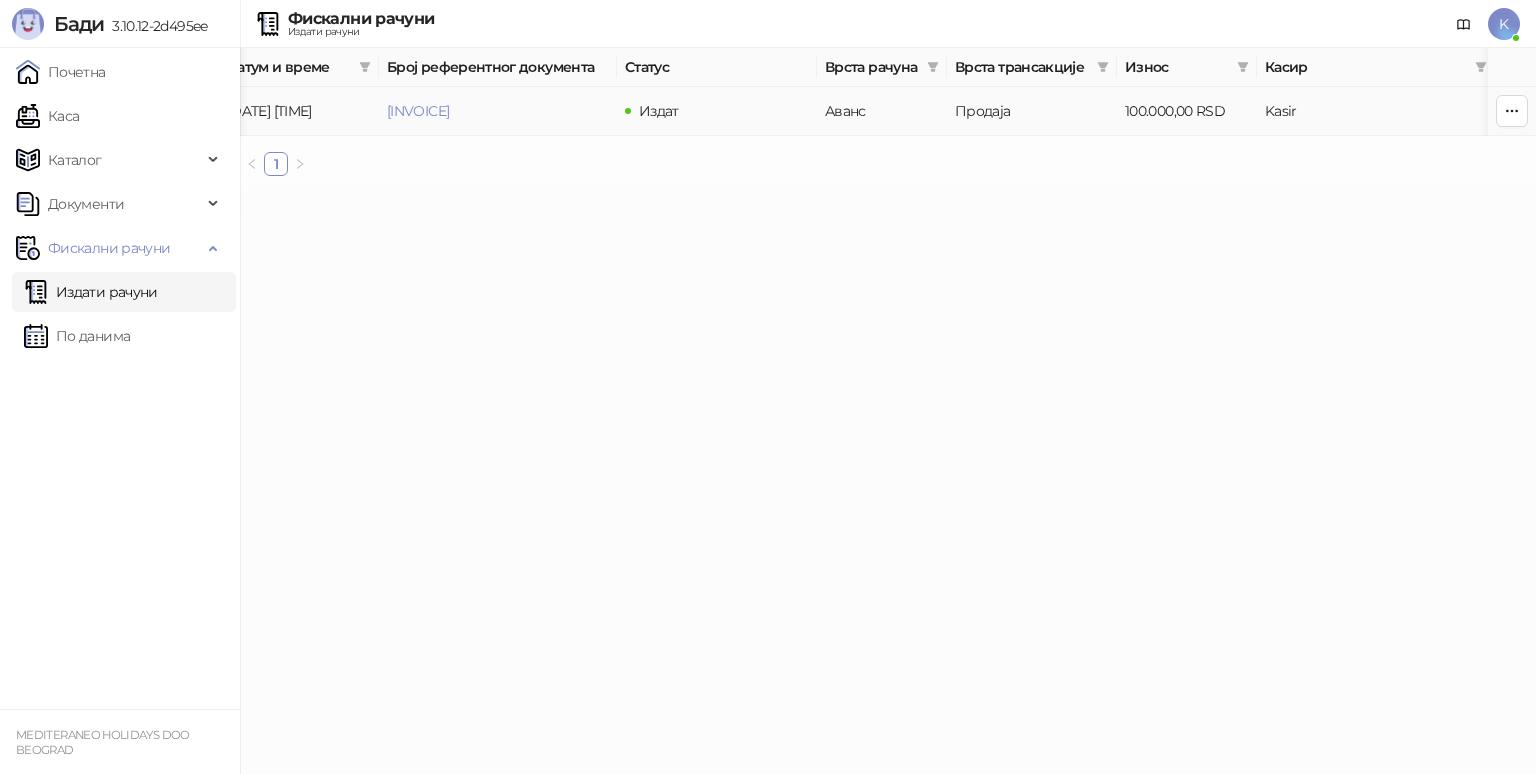 type on "**********" 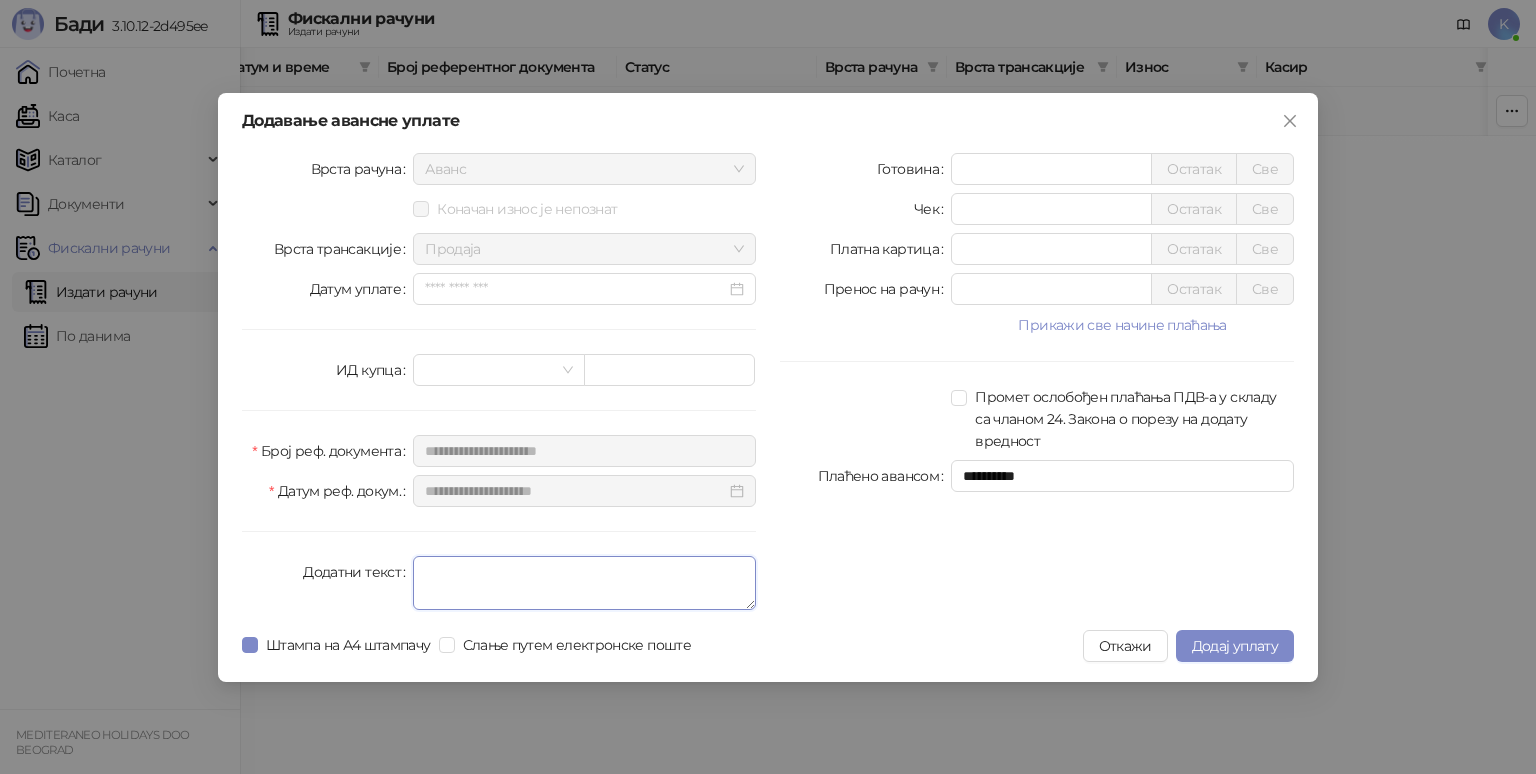 click on "Додатни текст" at bounding box center (584, 583) 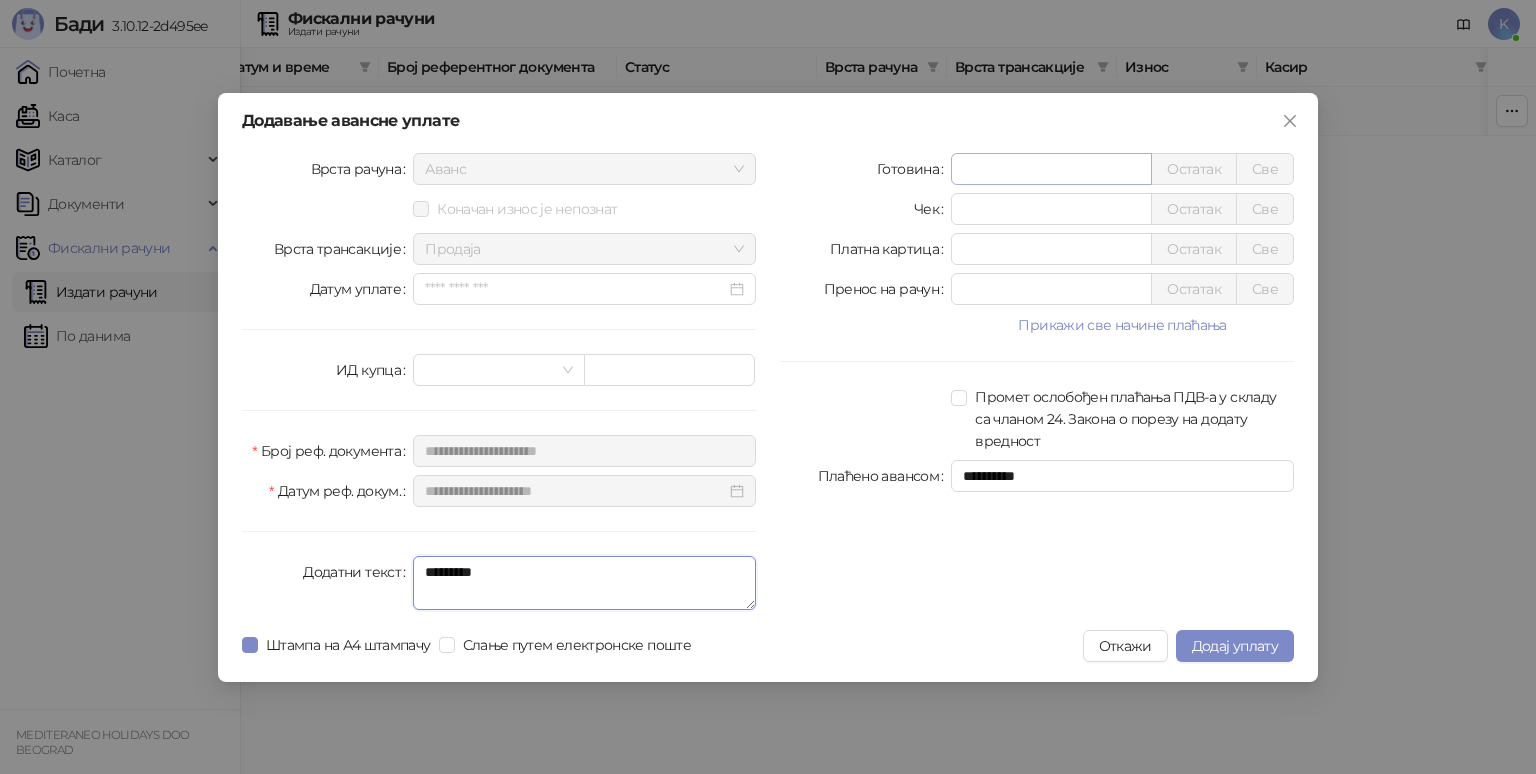 type on "*********" 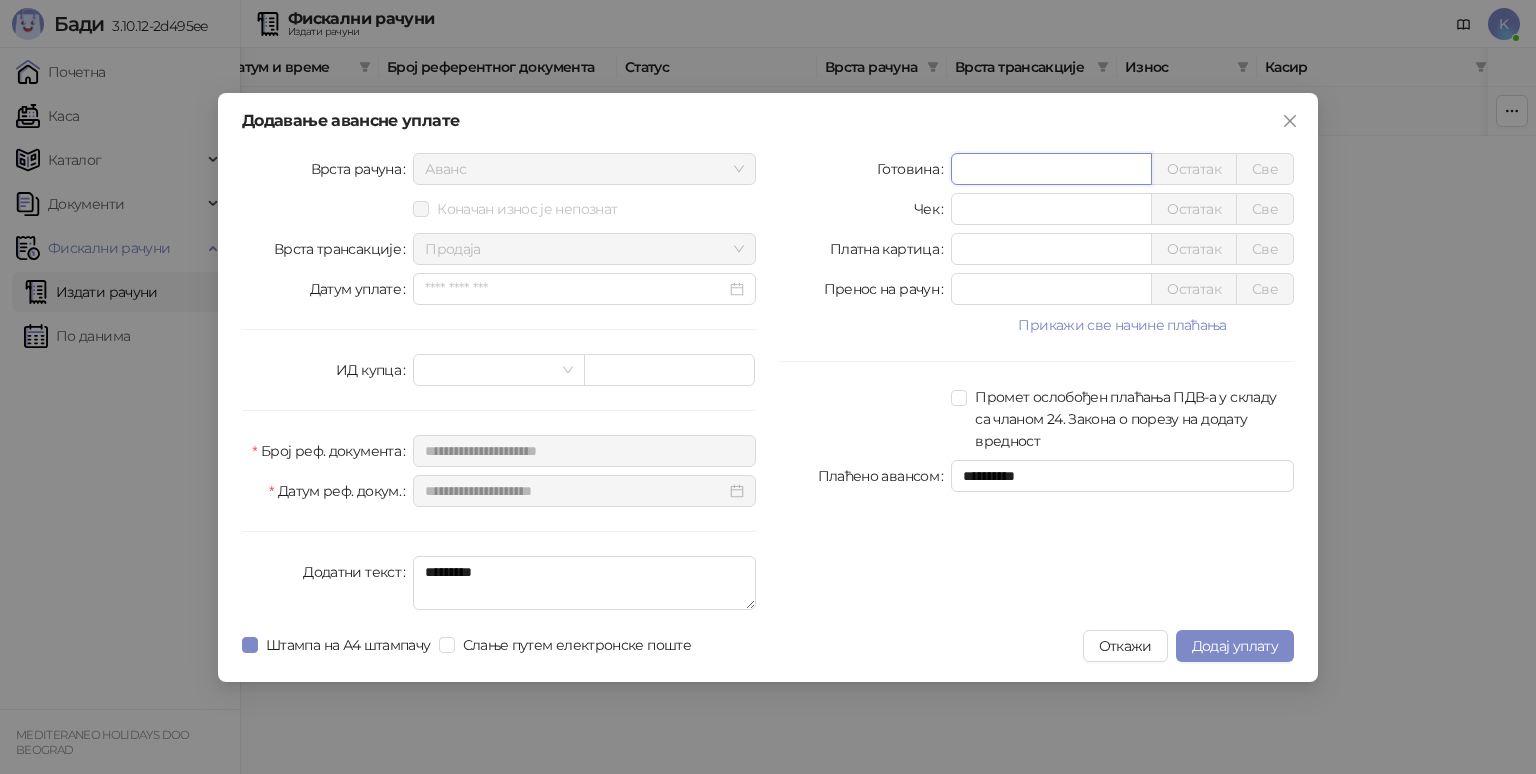 click on "*" at bounding box center (1051, 169) 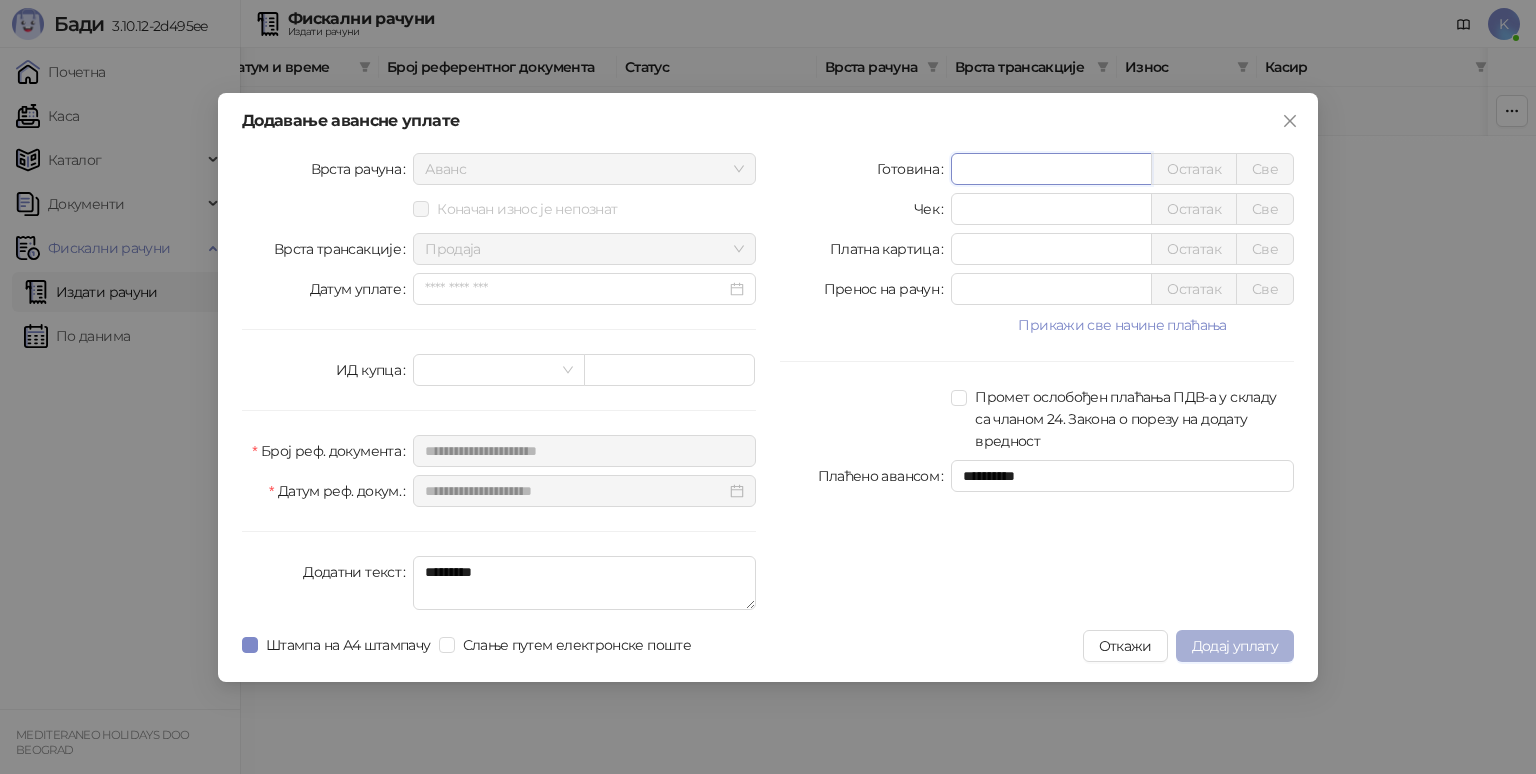 type on "*****" 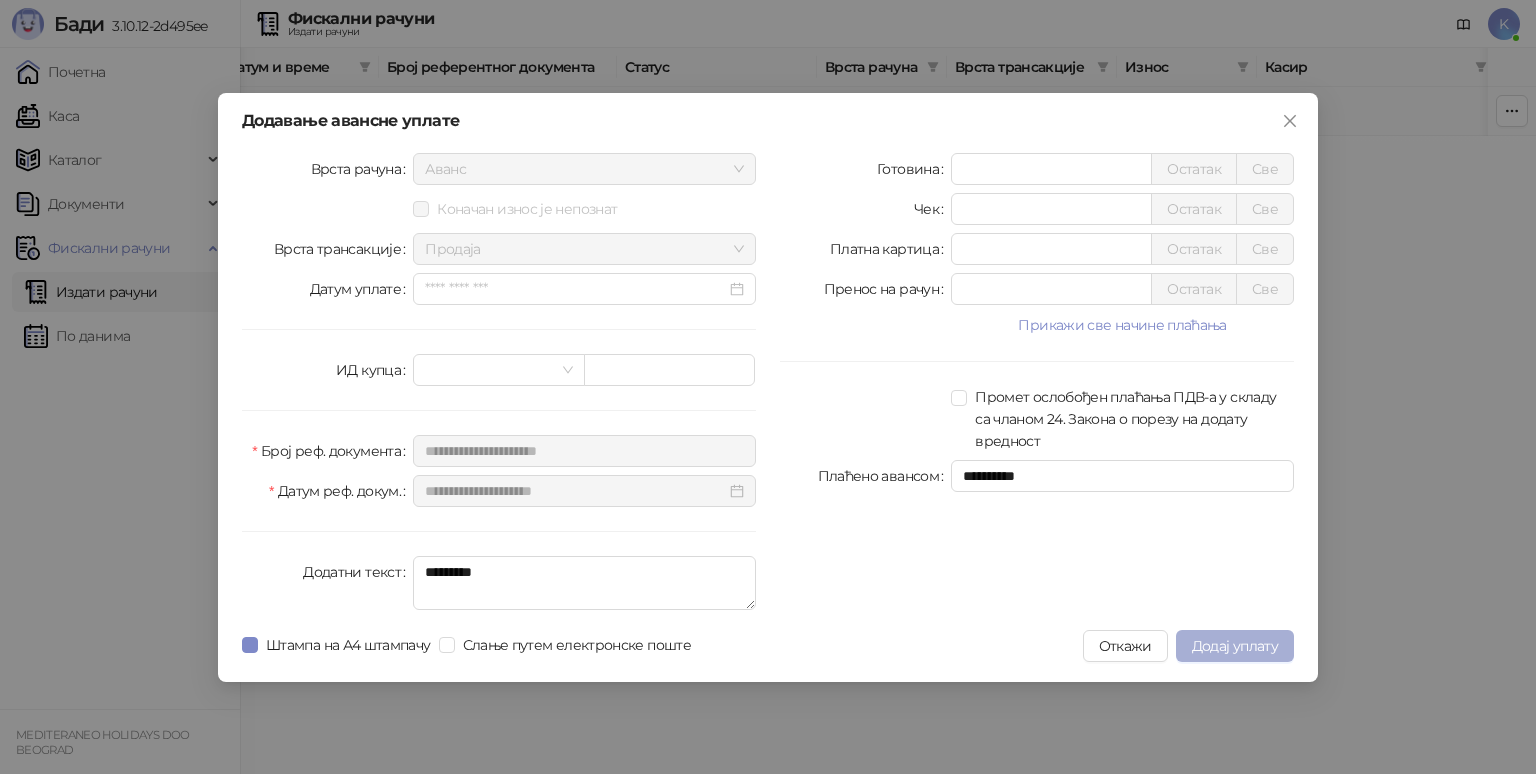 click on "Додај уплату" at bounding box center [1235, 646] 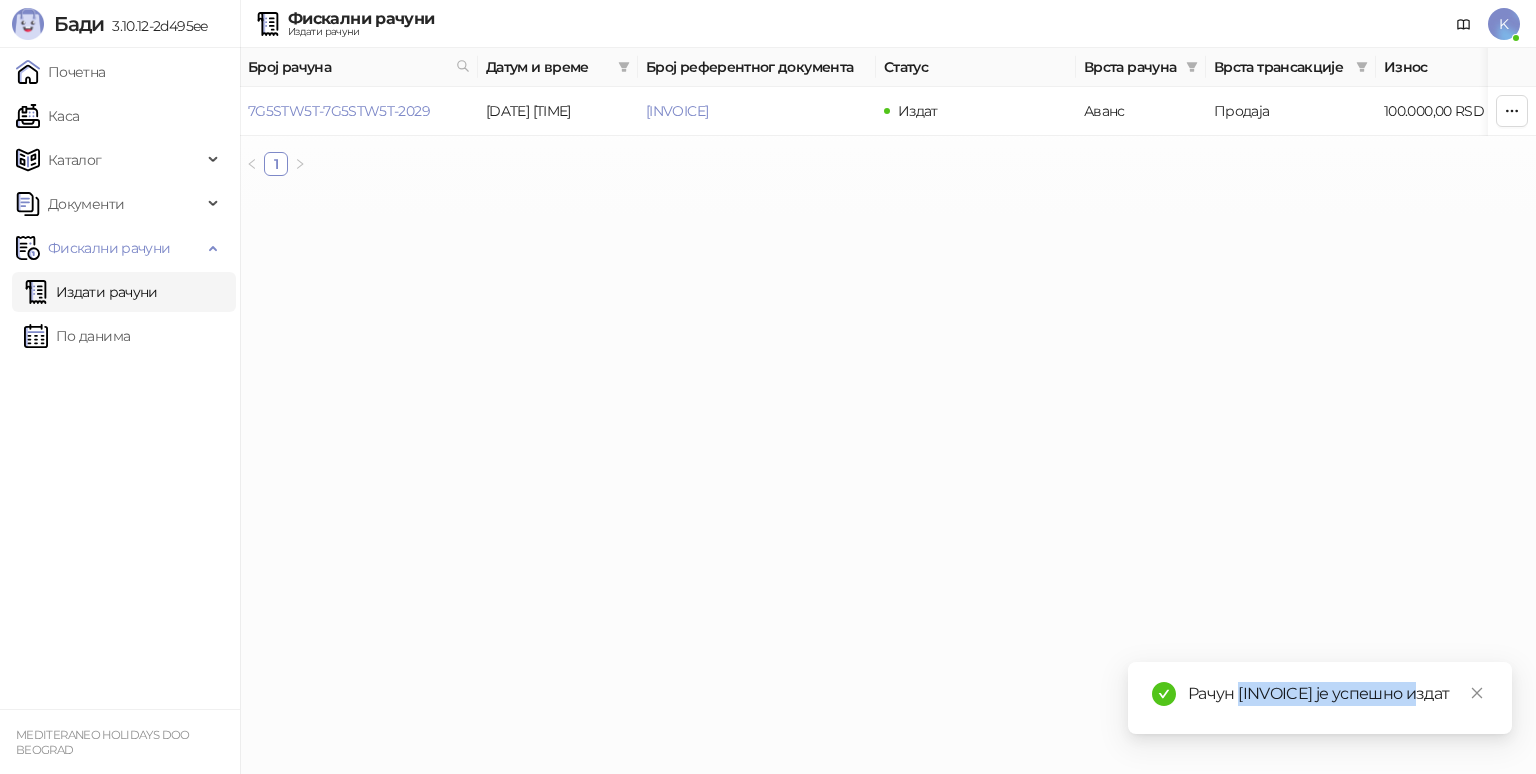 drag, startPoint x: 1240, startPoint y: 668, endPoint x: 1444, endPoint y: 672, distance: 204.03922 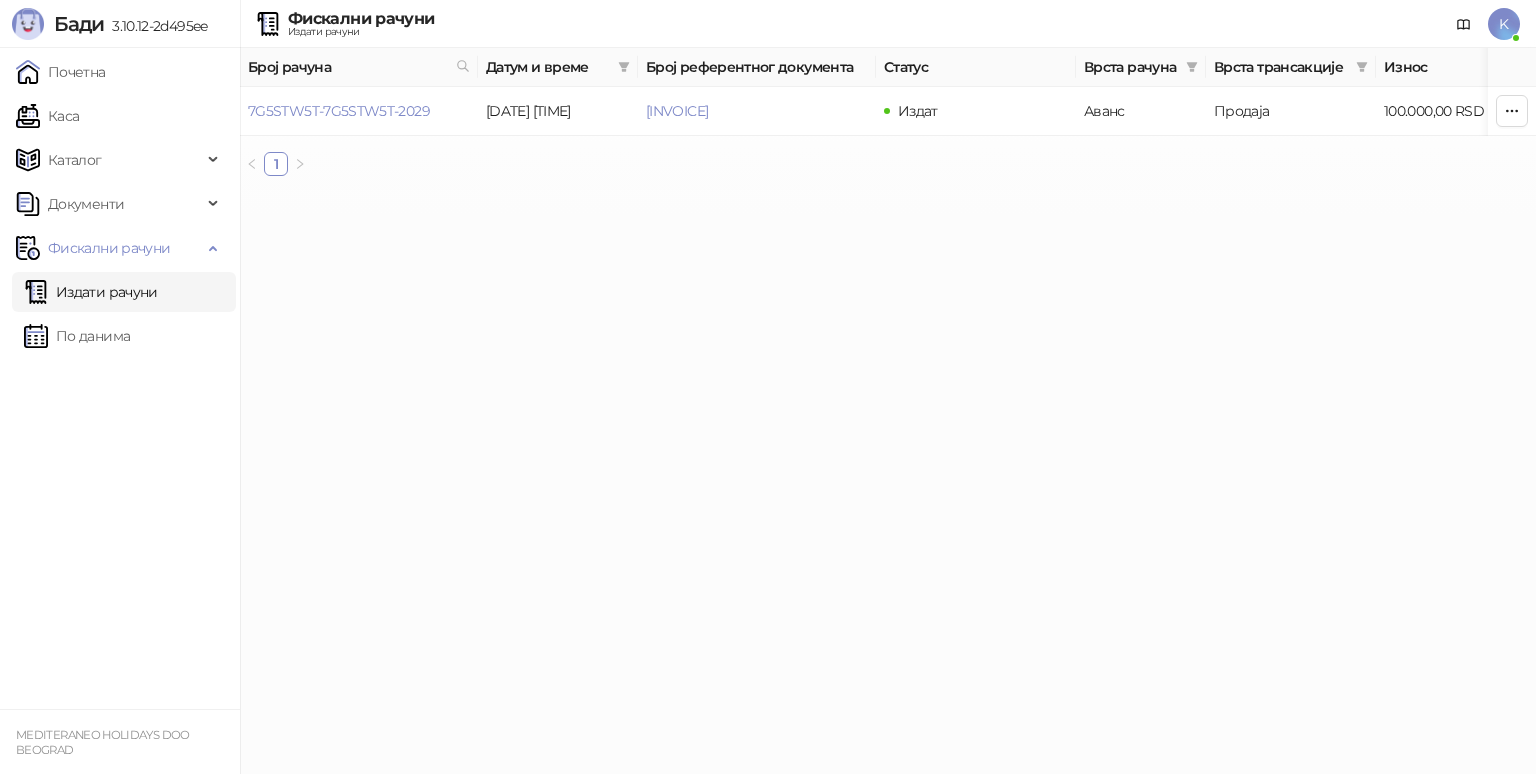 click on "Издати рачуни" at bounding box center [91, 292] 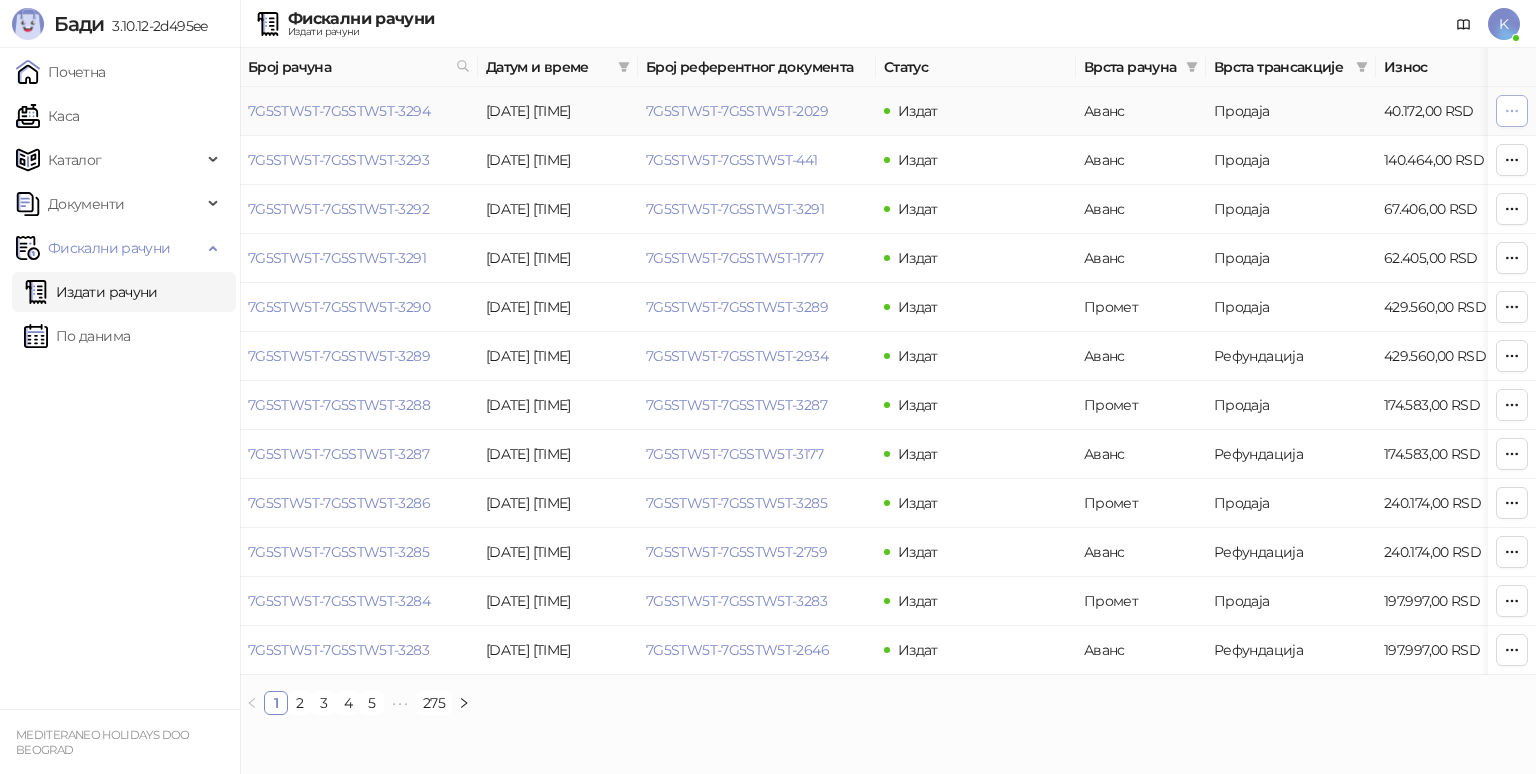 click 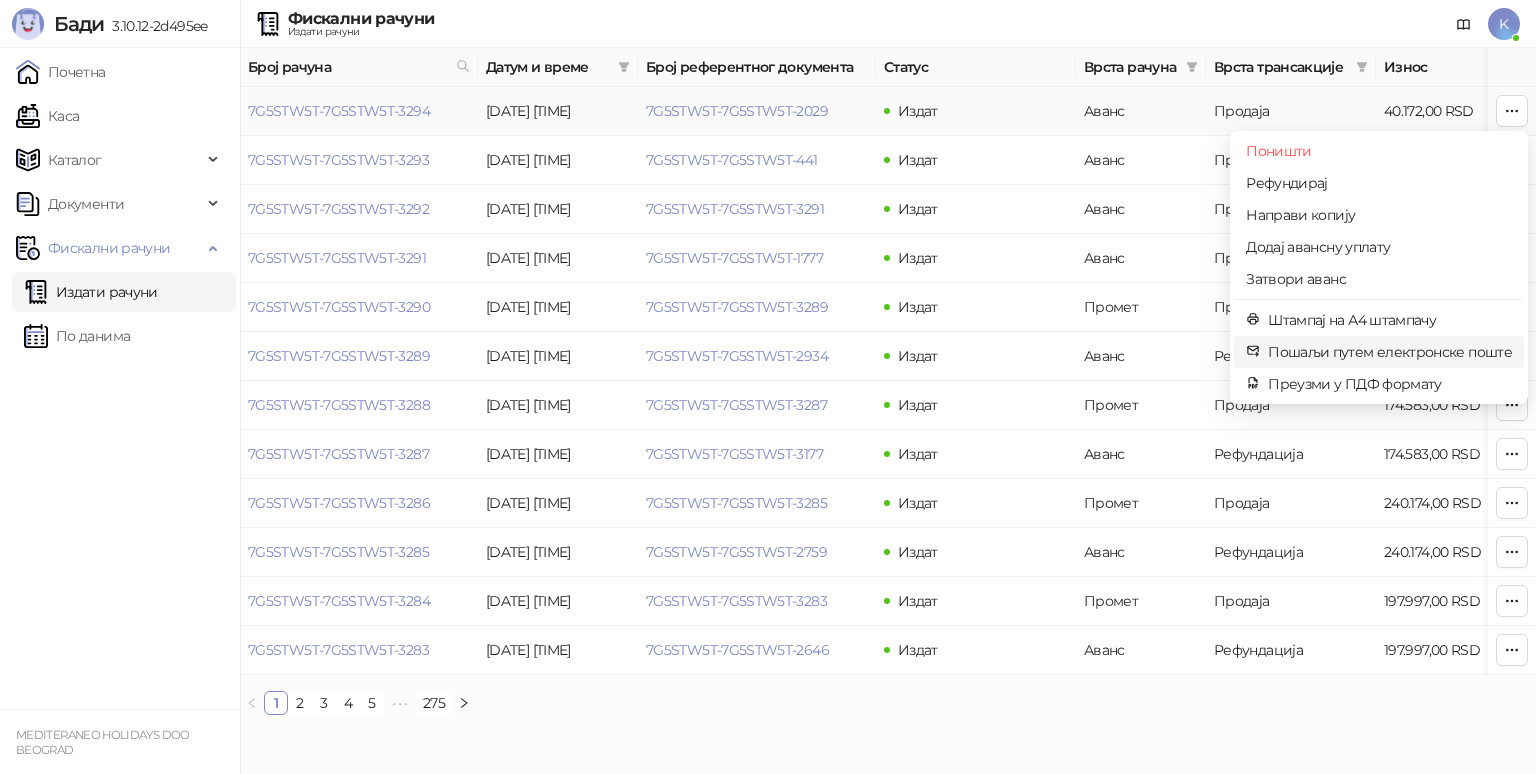 click on "Пошаљи путем електронске поште" at bounding box center (1390, 352) 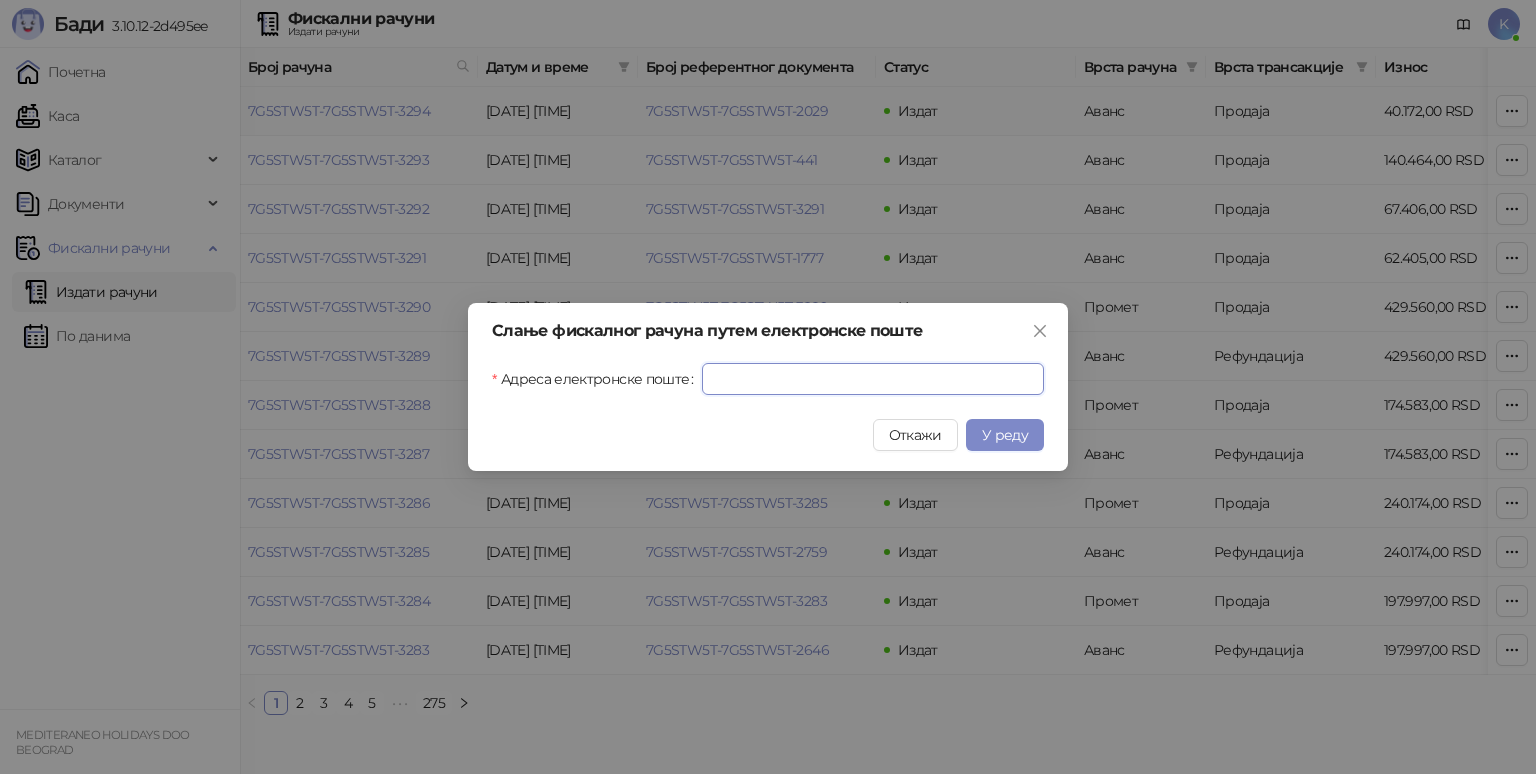 click on "Адреса електронске поште" at bounding box center (873, 379) 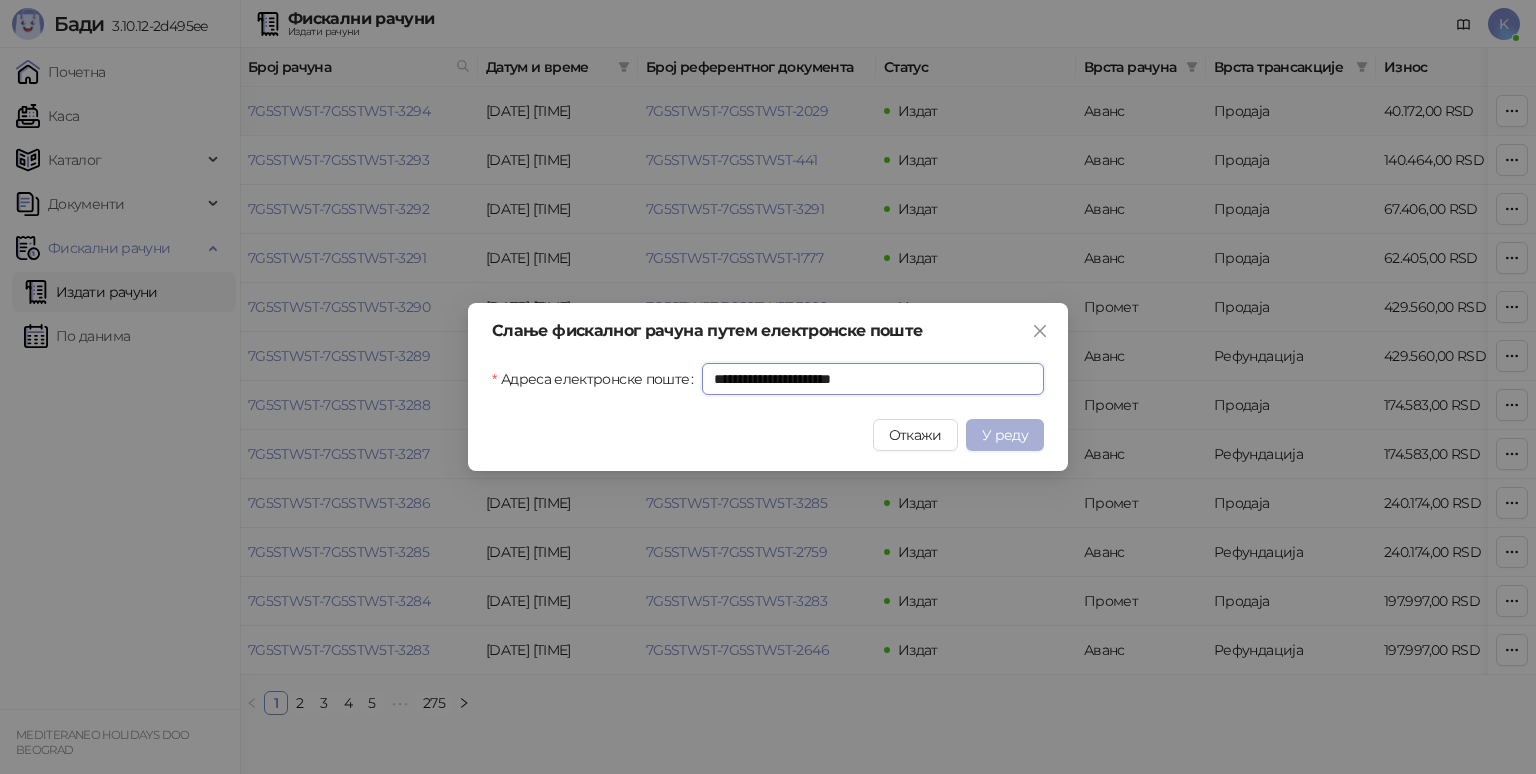 type on "**********" 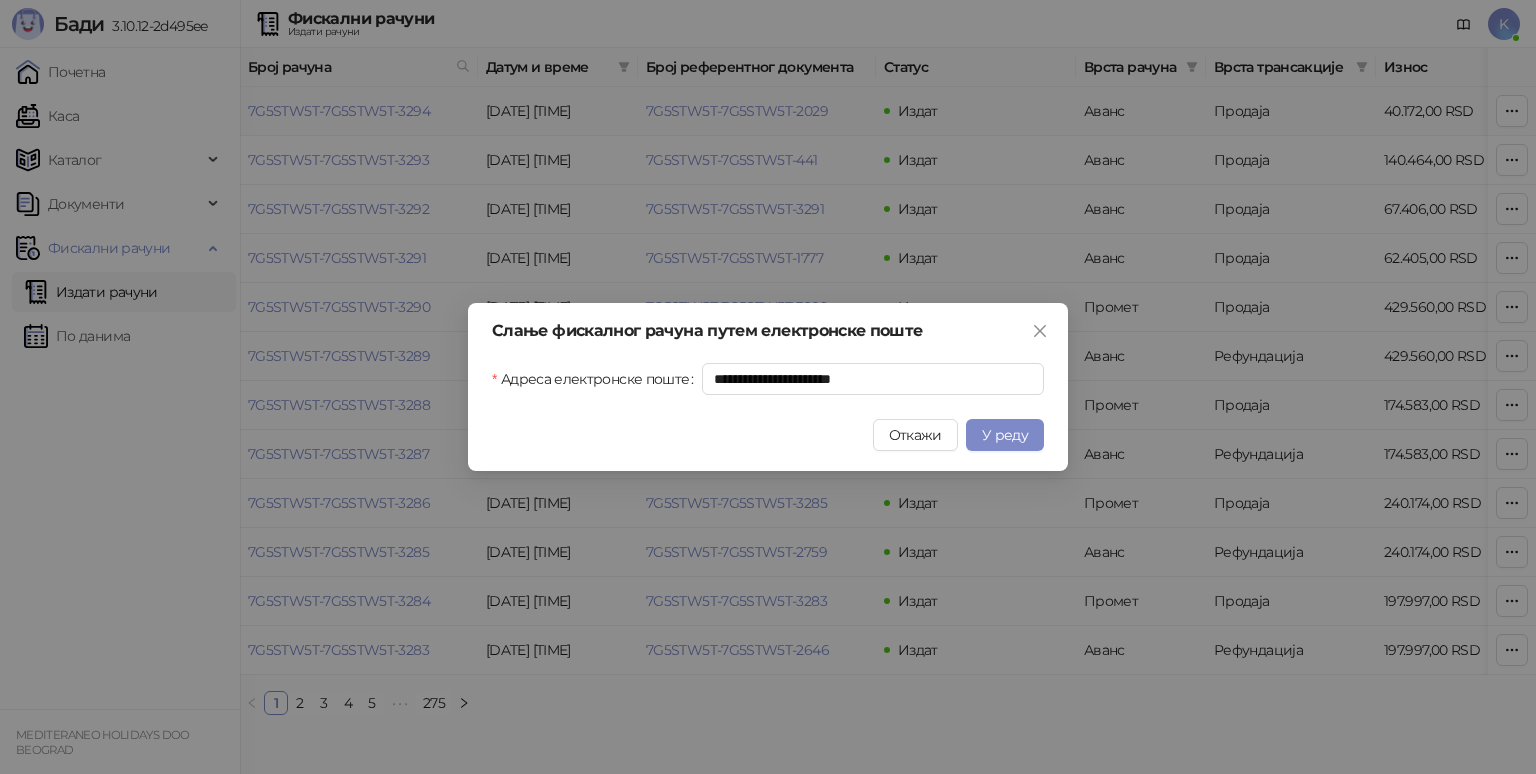click on "У реду" at bounding box center (1005, 435) 